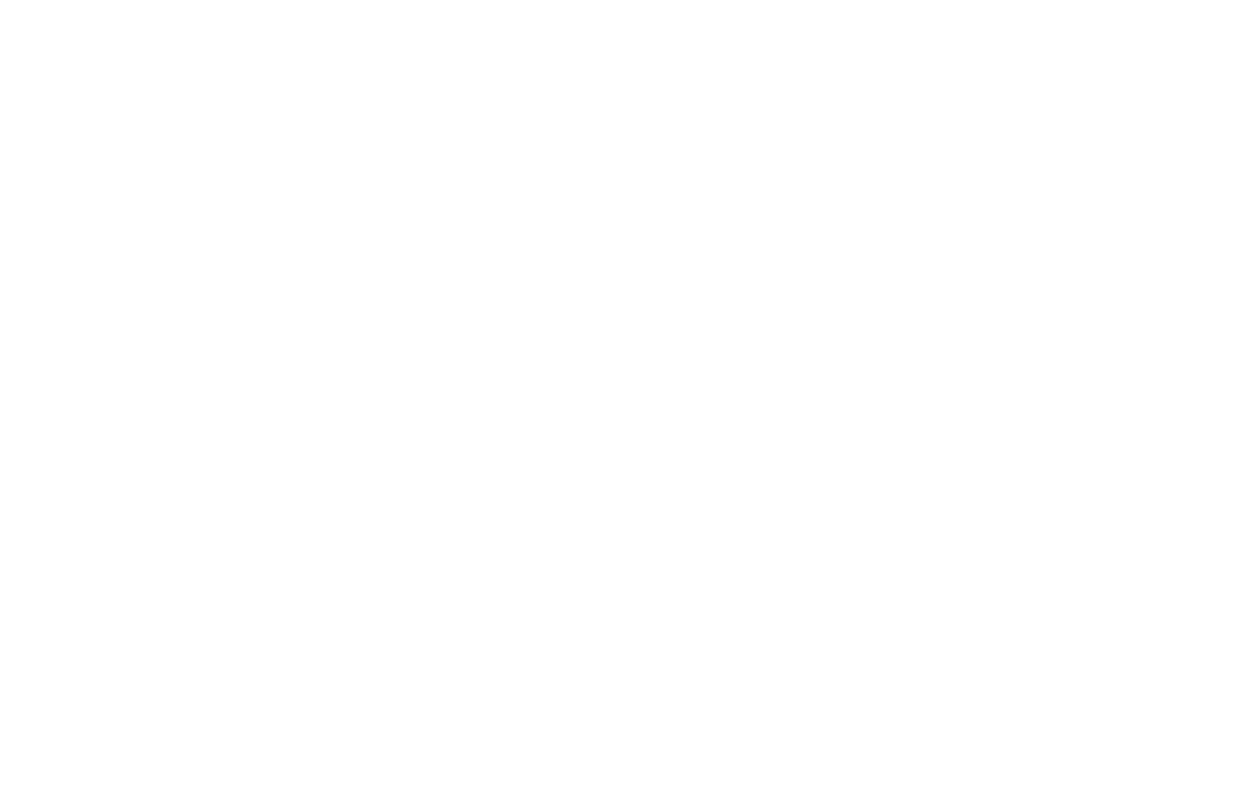 scroll, scrollTop: 0, scrollLeft: 0, axis: both 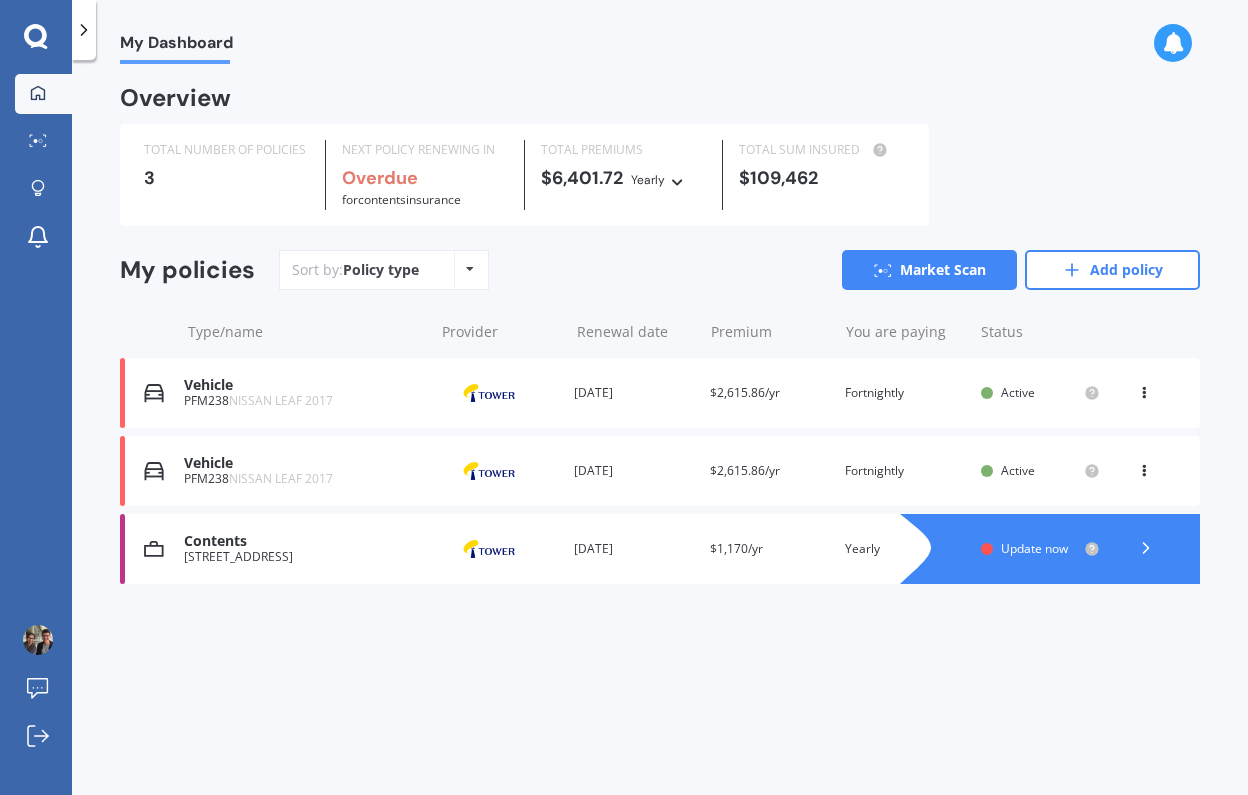 click on "PFM238  NISSAN LEAF 2017" at bounding box center (303, 401) 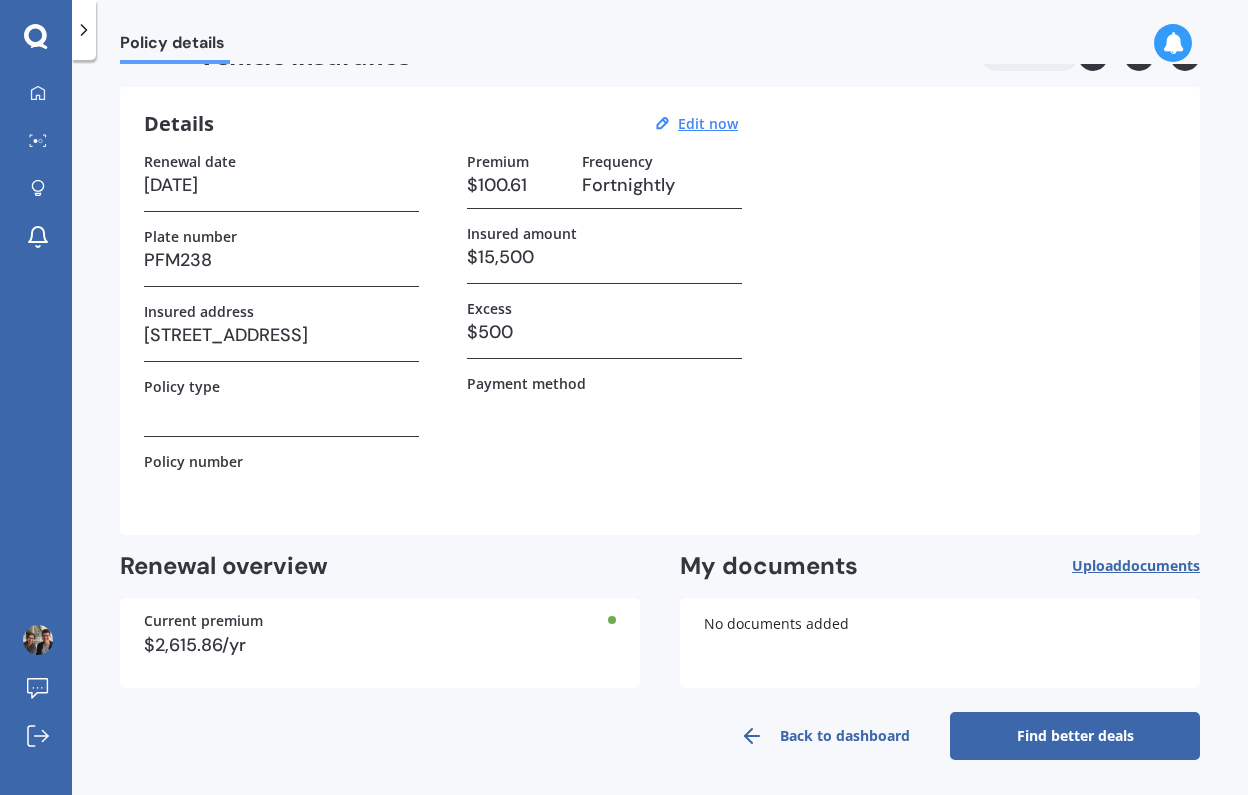 scroll, scrollTop: 46, scrollLeft: 0, axis: vertical 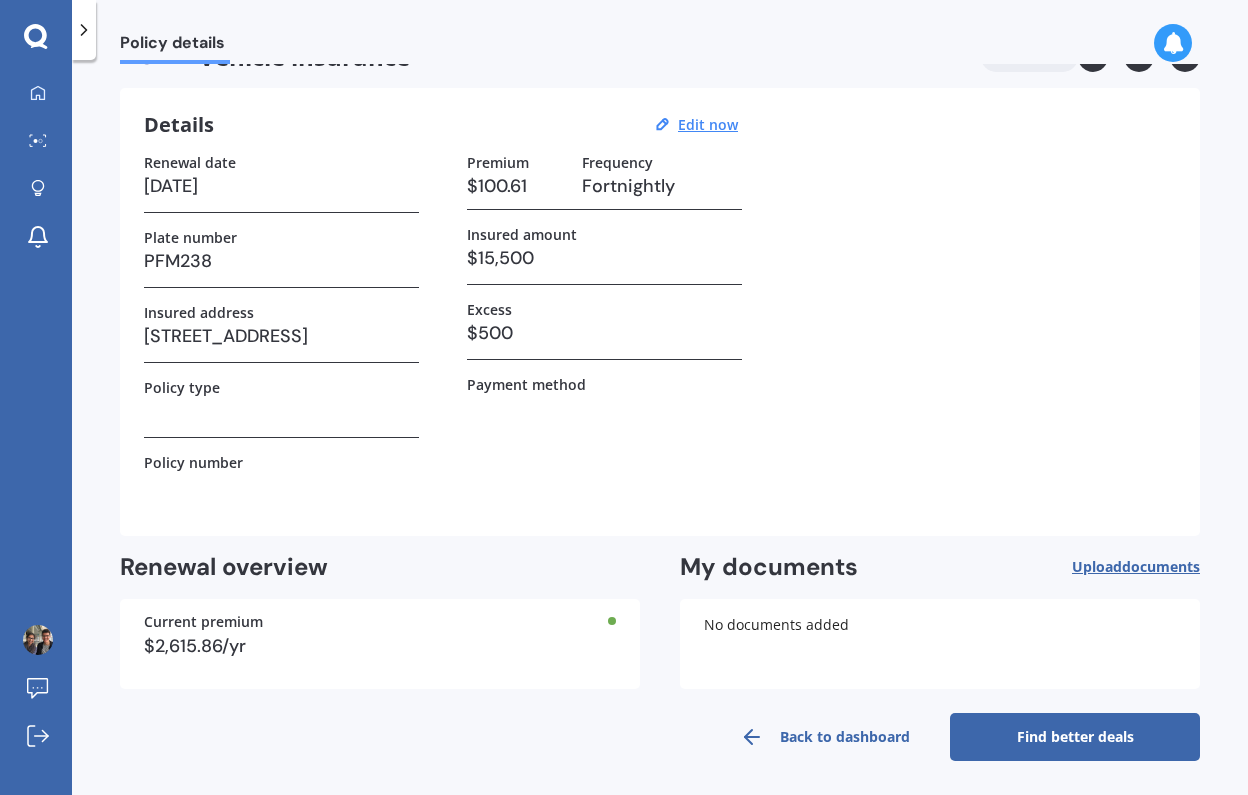 click on "Find better deals" at bounding box center (1075, 737) 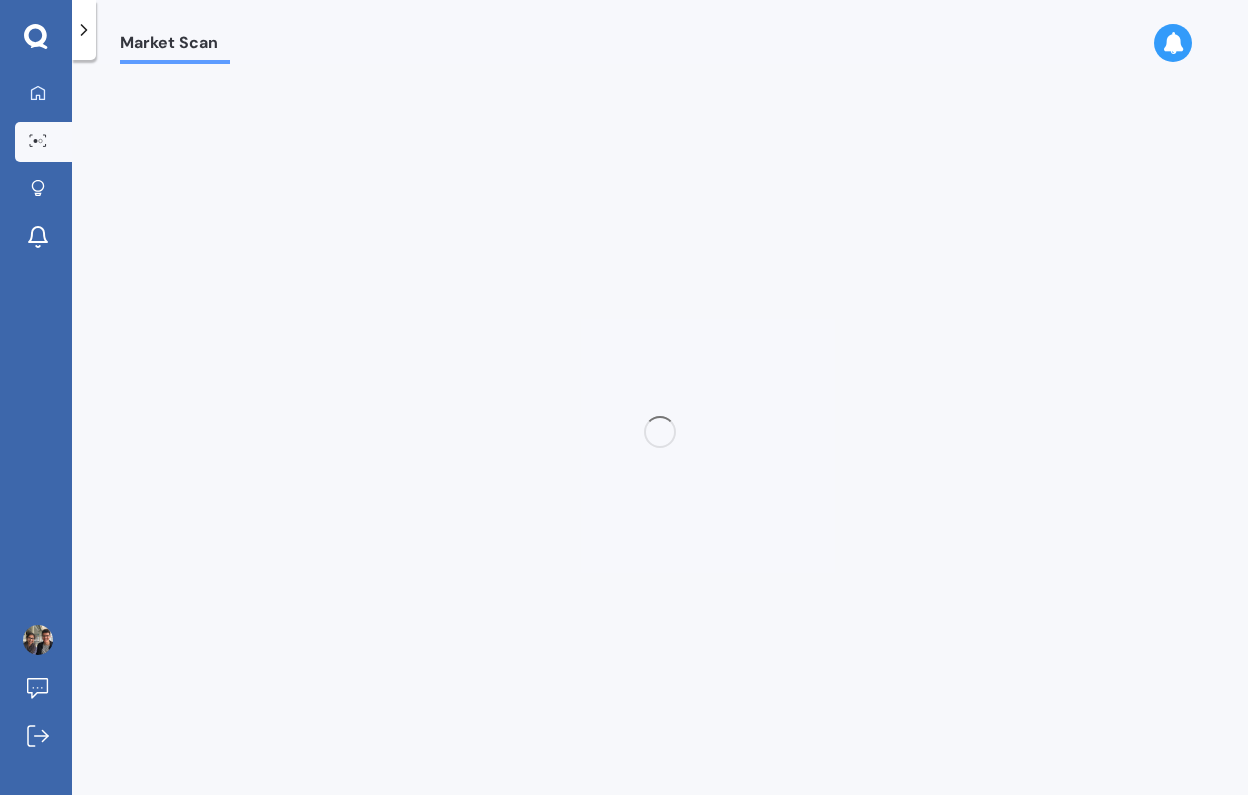 scroll, scrollTop: 0, scrollLeft: 0, axis: both 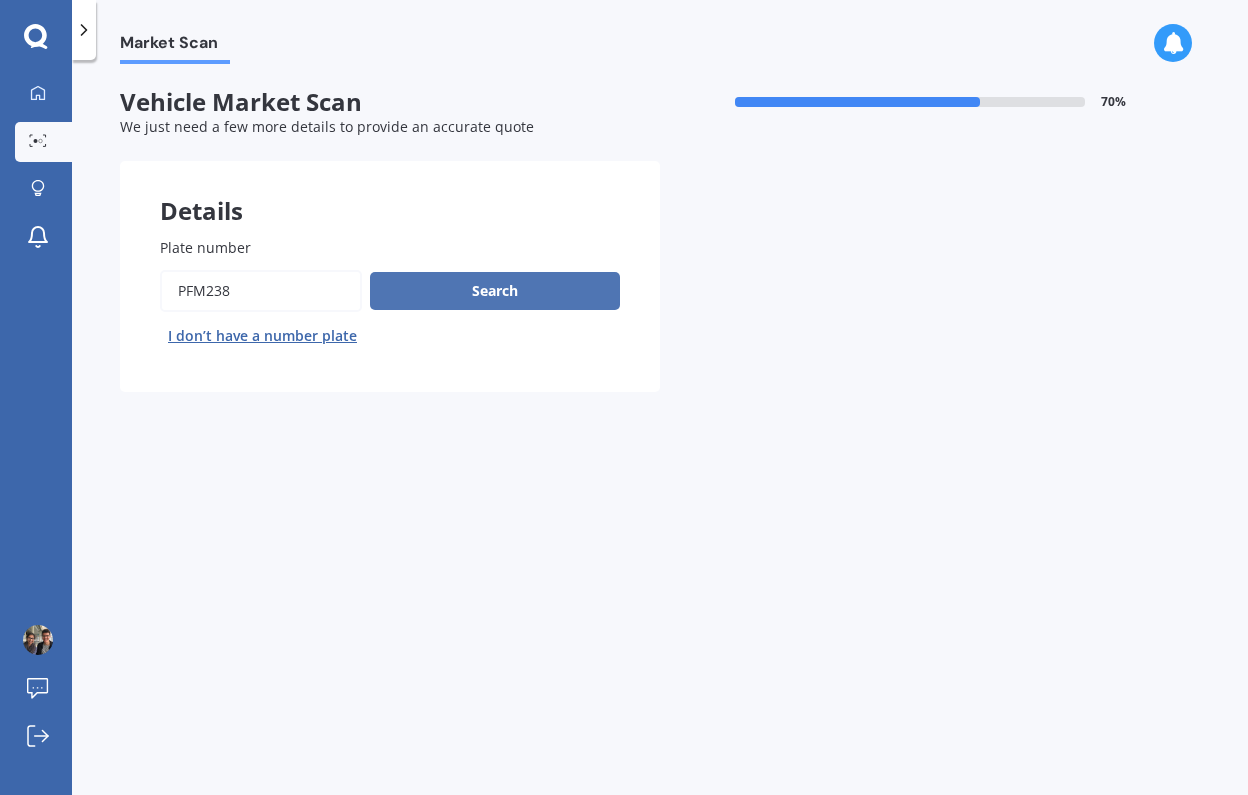 click on "Search" at bounding box center [495, 291] 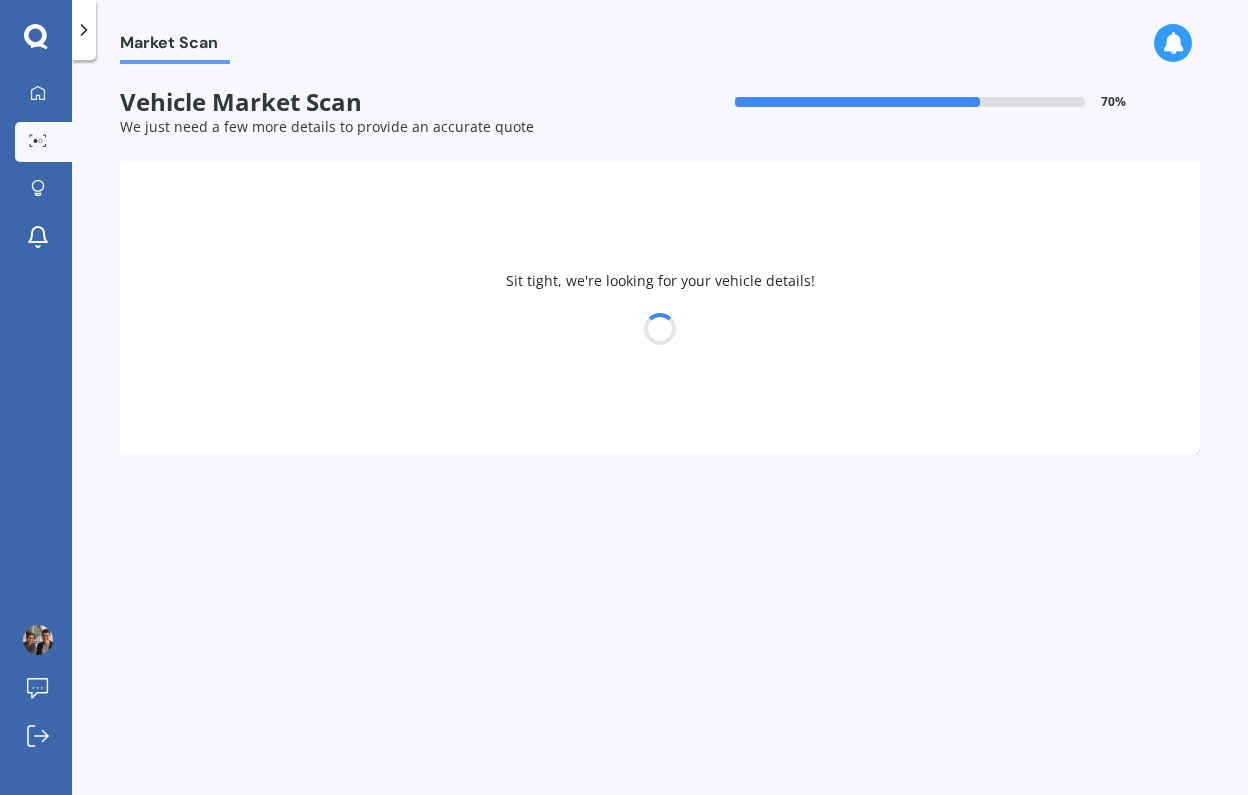select on "NISSAN" 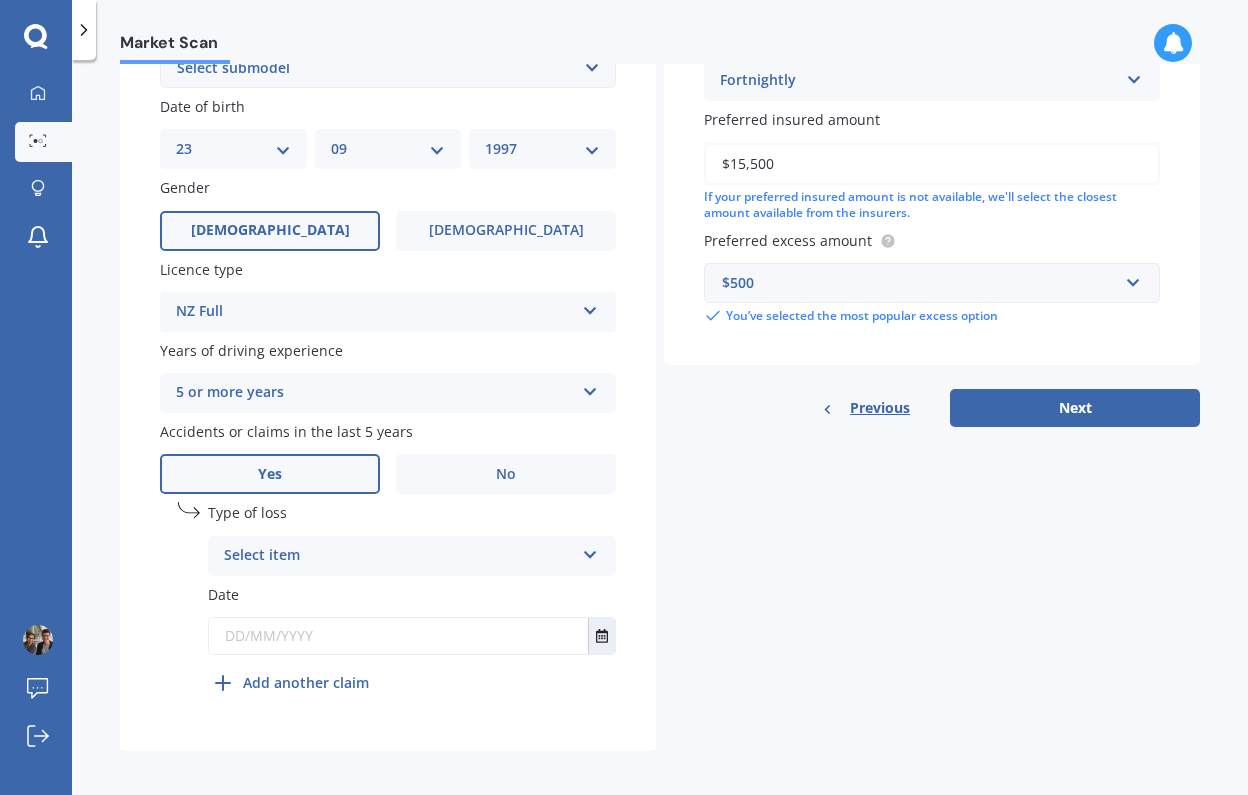 scroll, scrollTop: 590, scrollLeft: 0, axis: vertical 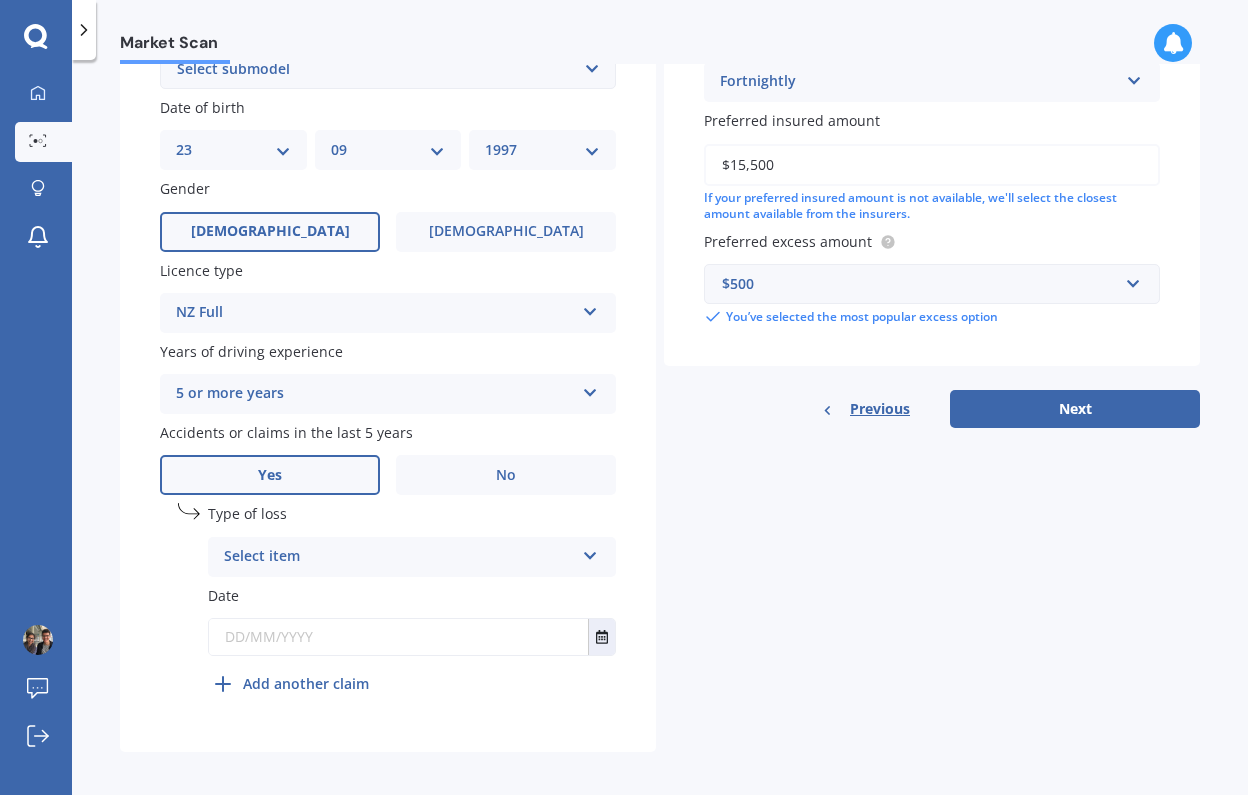 click on "Select item" at bounding box center [399, 557] 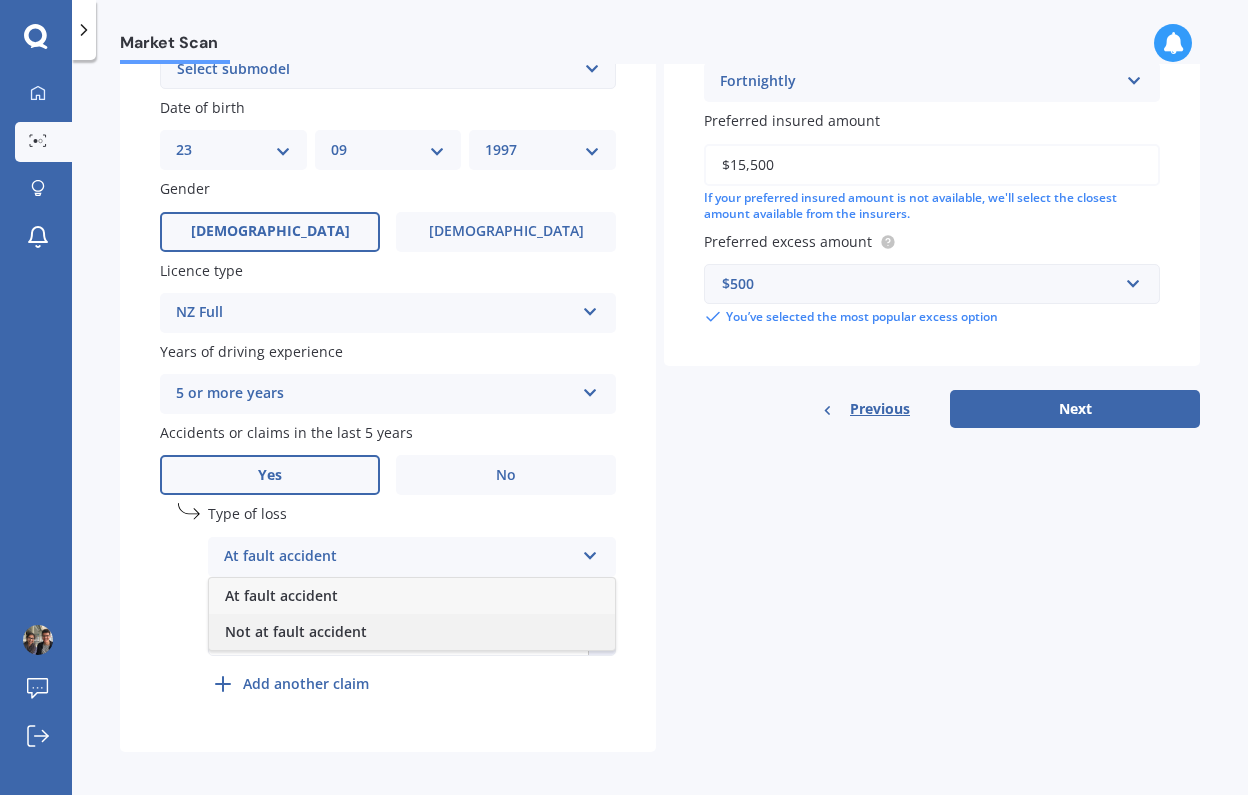 click on "Not at fault accident" at bounding box center (296, 631) 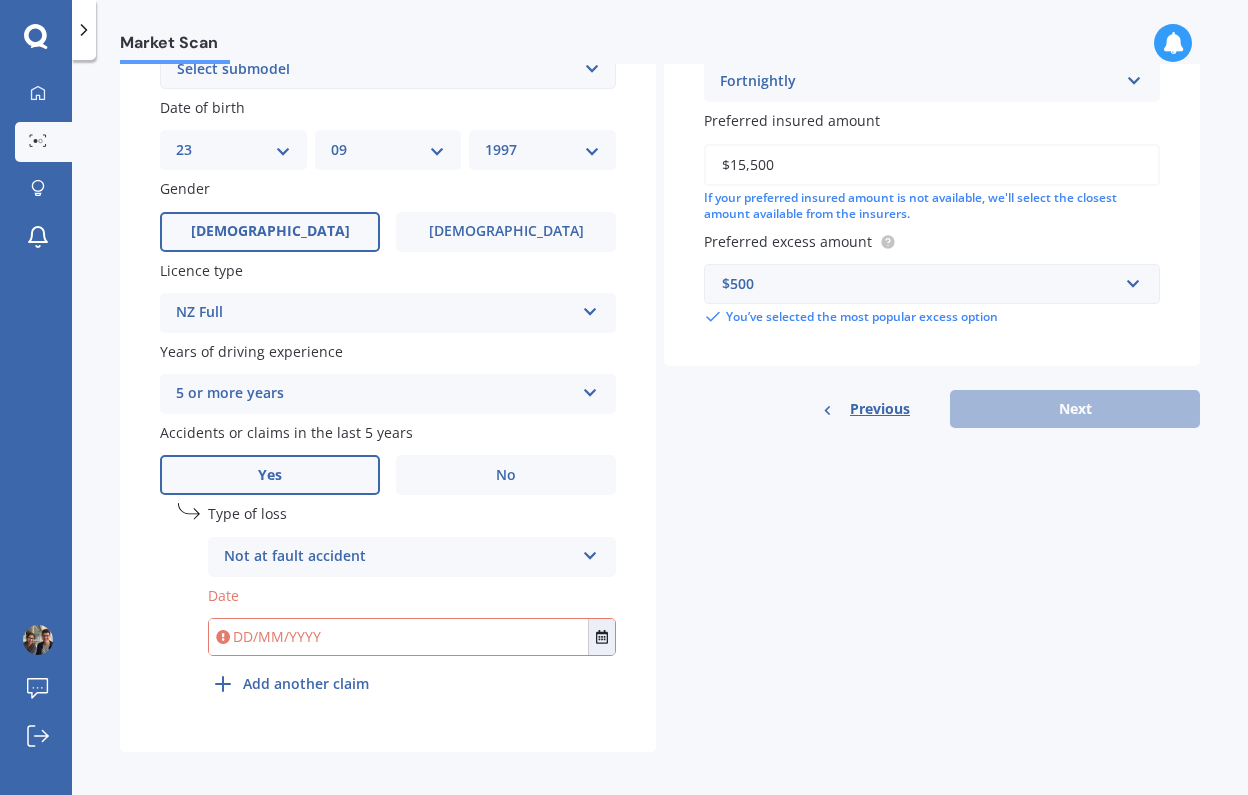 scroll, scrollTop: 0, scrollLeft: 0, axis: both 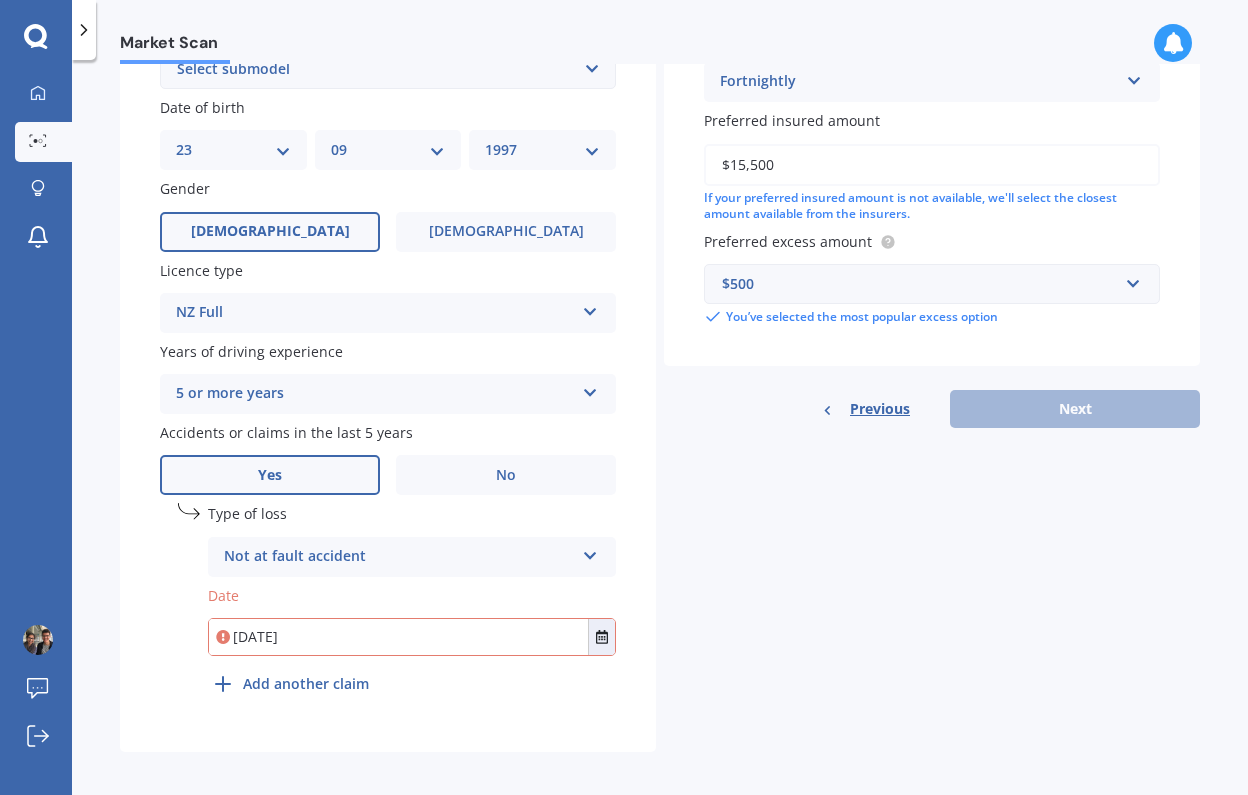 click on "[DATE]" at bounding box center (398, 637) 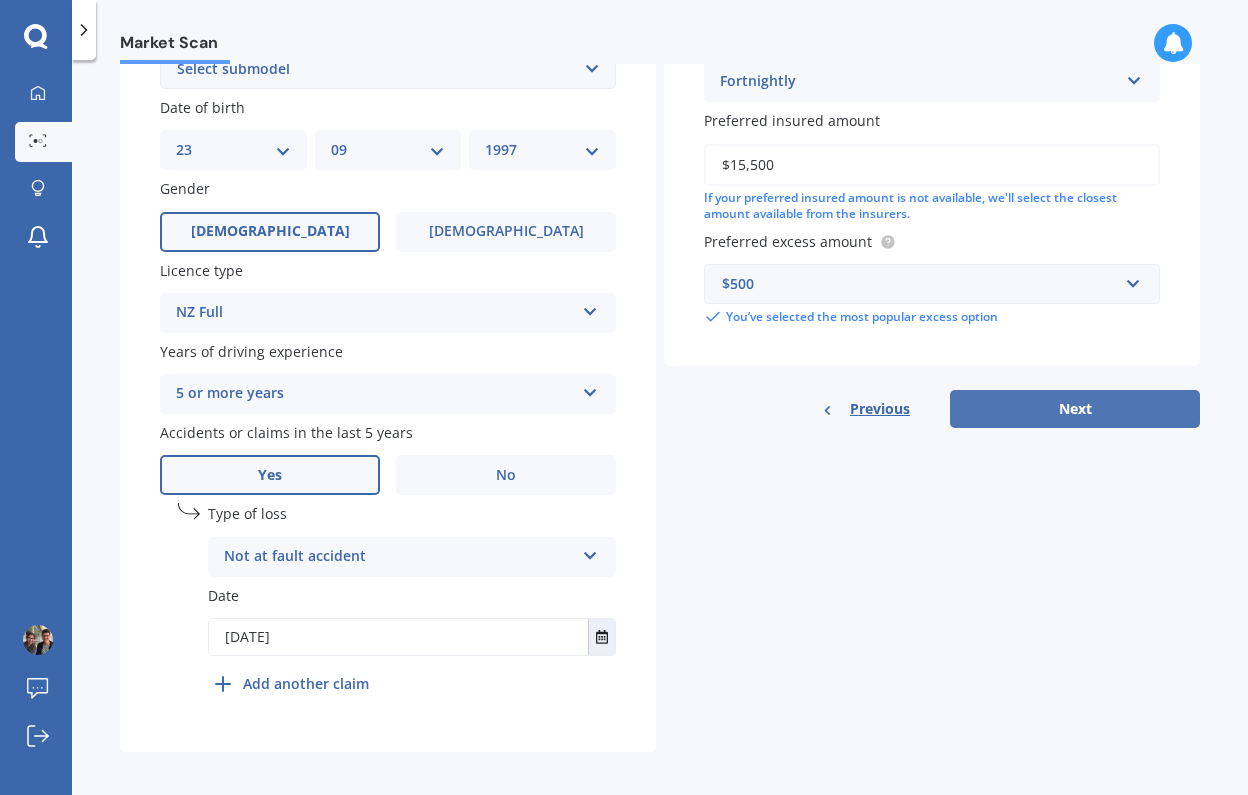 click on "Next" at bounding box center [1075, 409] 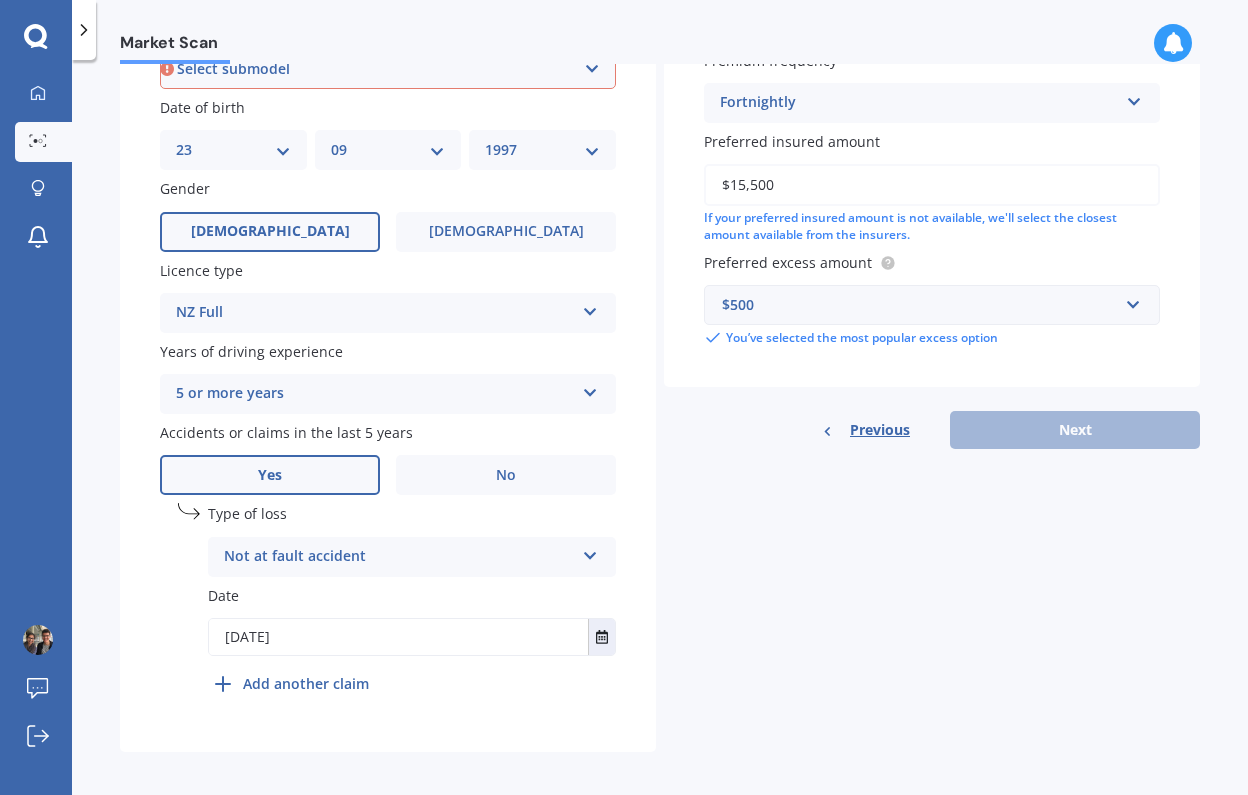 scroll, scrollTop: 537, scrollLeft: 0, axis: vertical 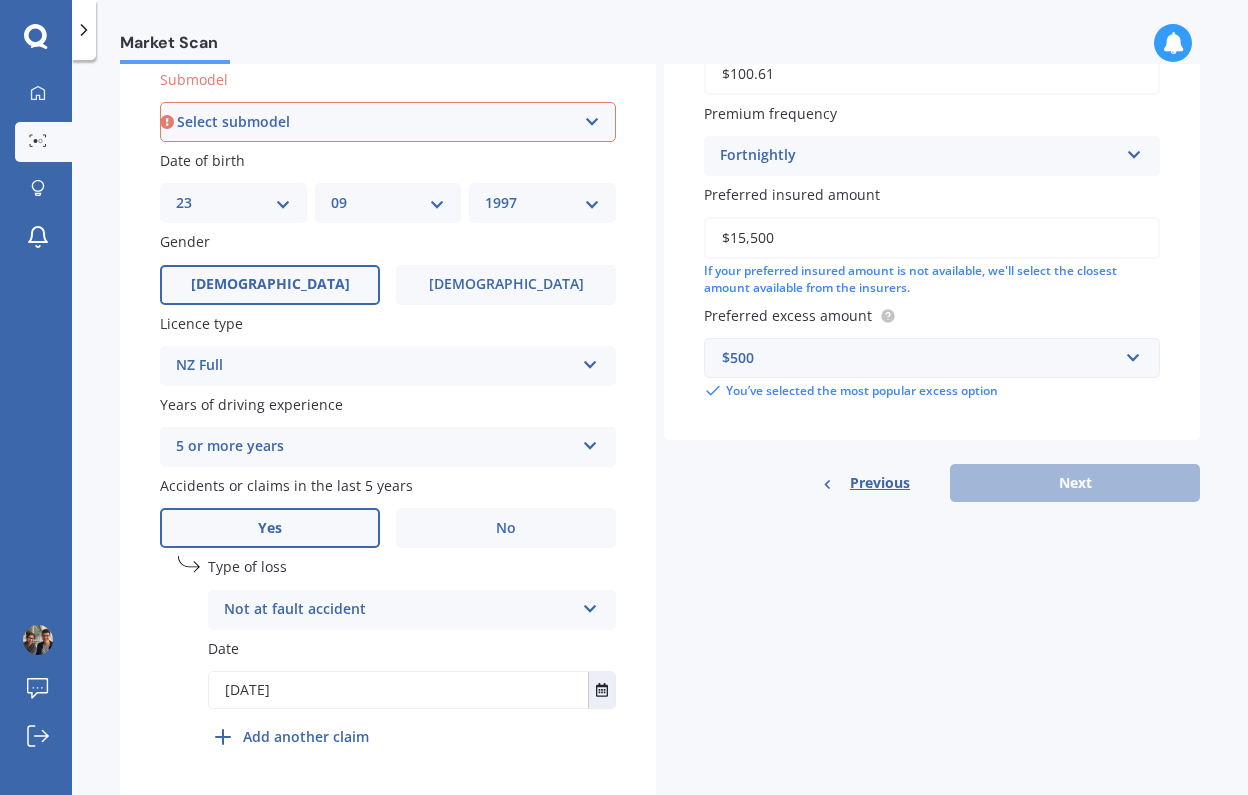 select on "EV" 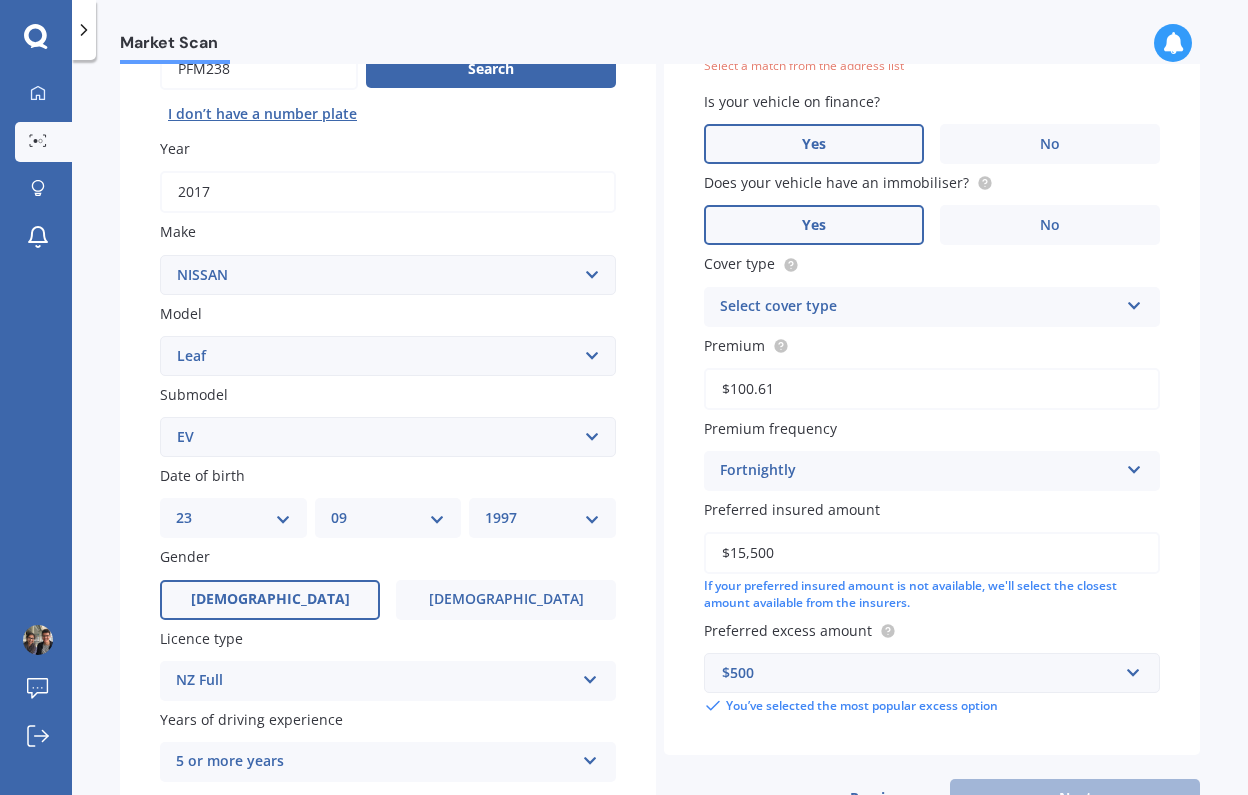 scroll, scrollTop: 135, scrollLeft: 0, axis: vertical 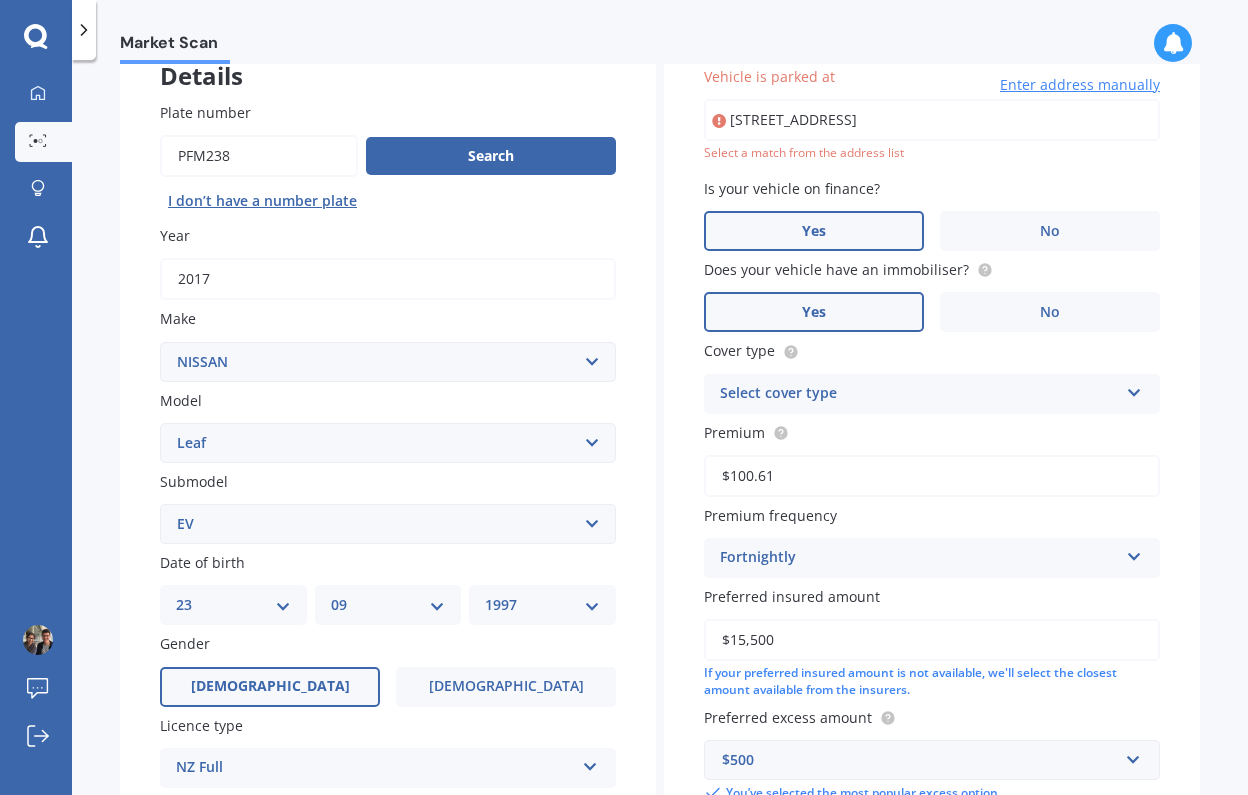type on "[STREET_ADDRESS]" 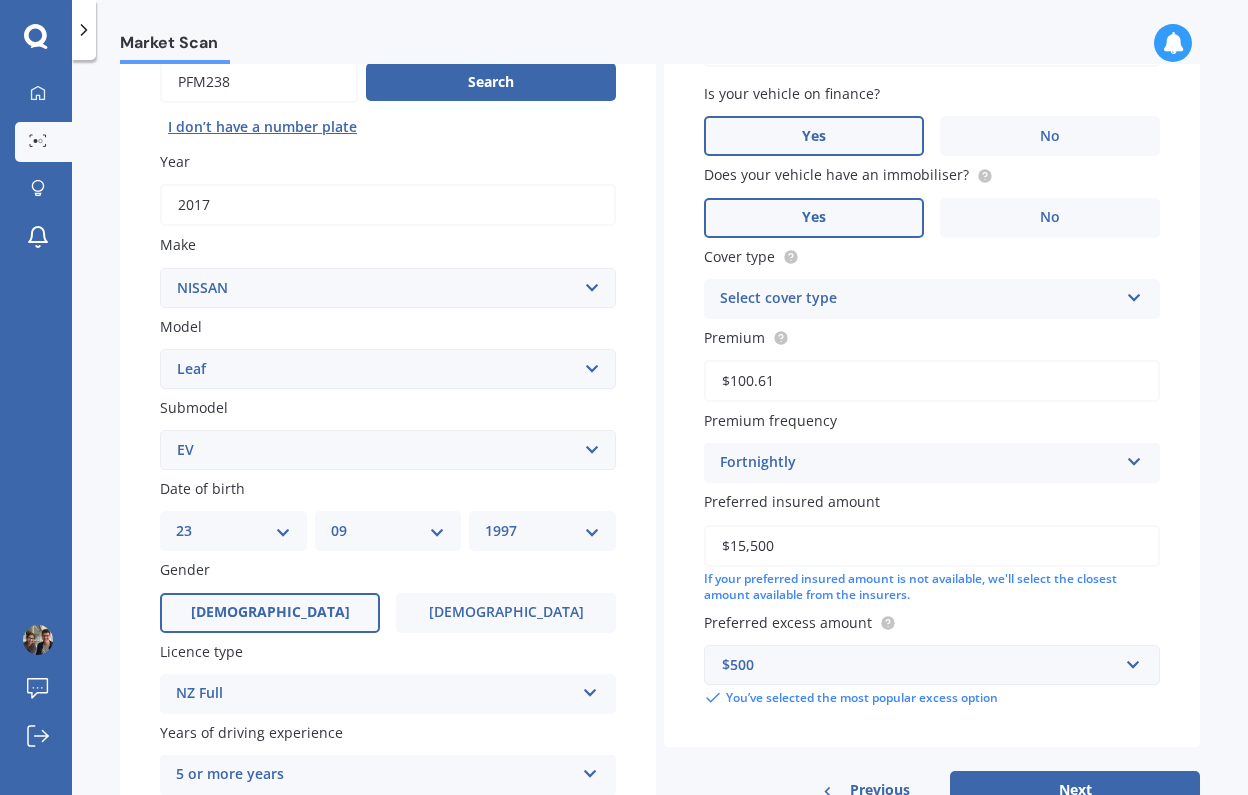 scroll, scrollTop: 256, scrollLeft: 0, axis: vertical 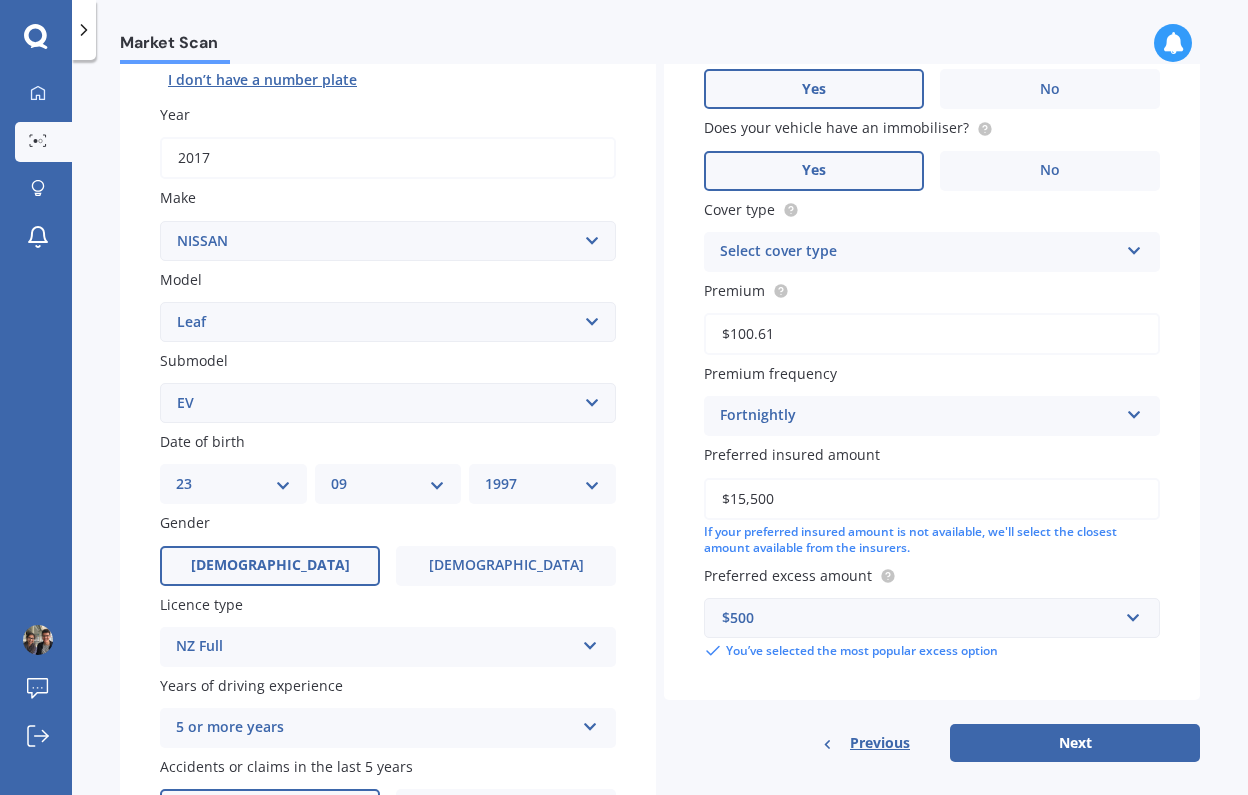 click on "Select cover type" at bounding box center [919, 252] 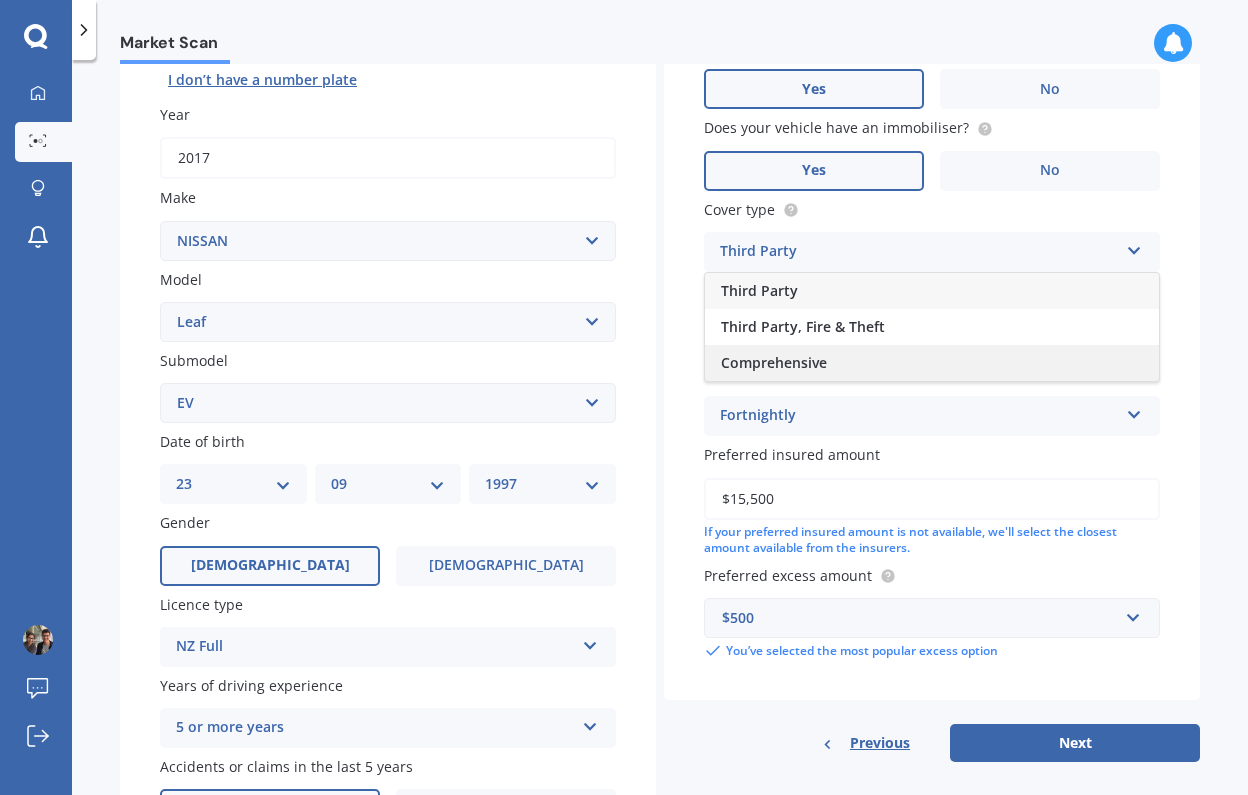 click on "Comprehensive" at bounding box center (774, 362) 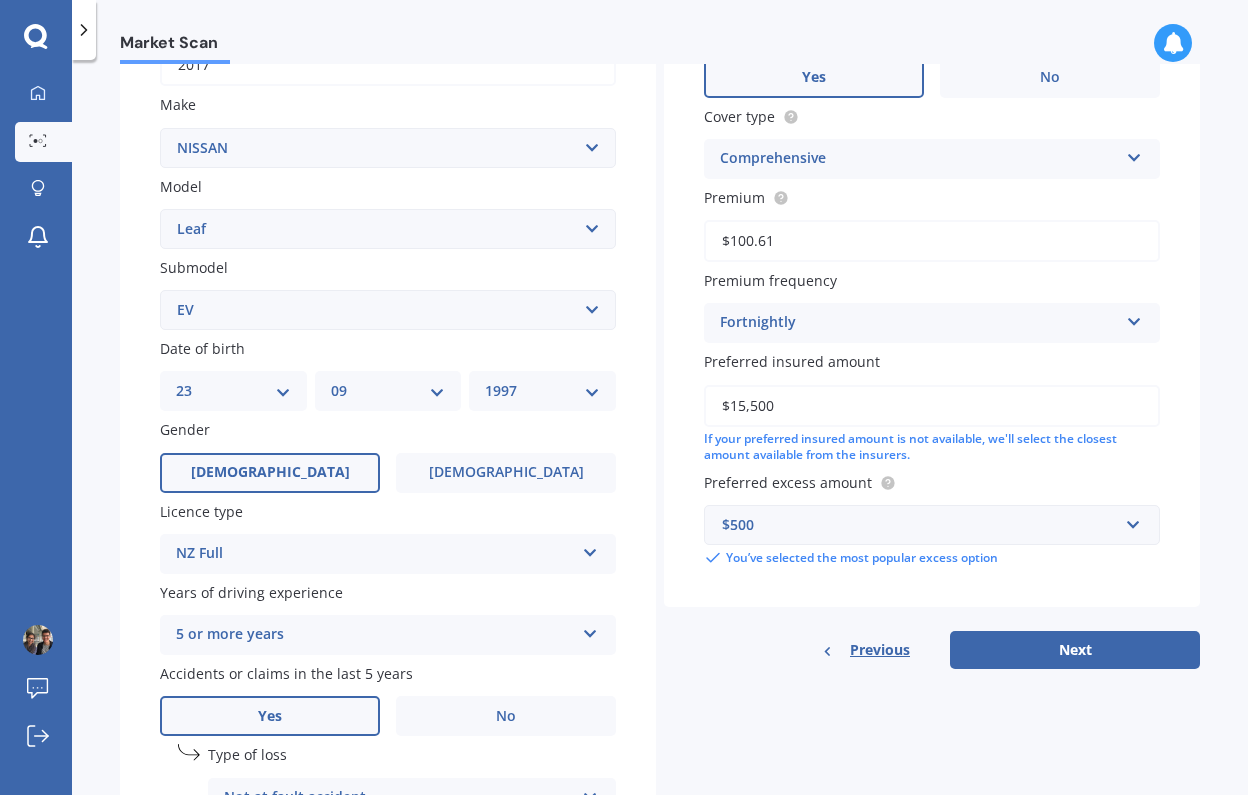 scroll, scrollTop: 360, scrollLeft: 0, axis: vertical 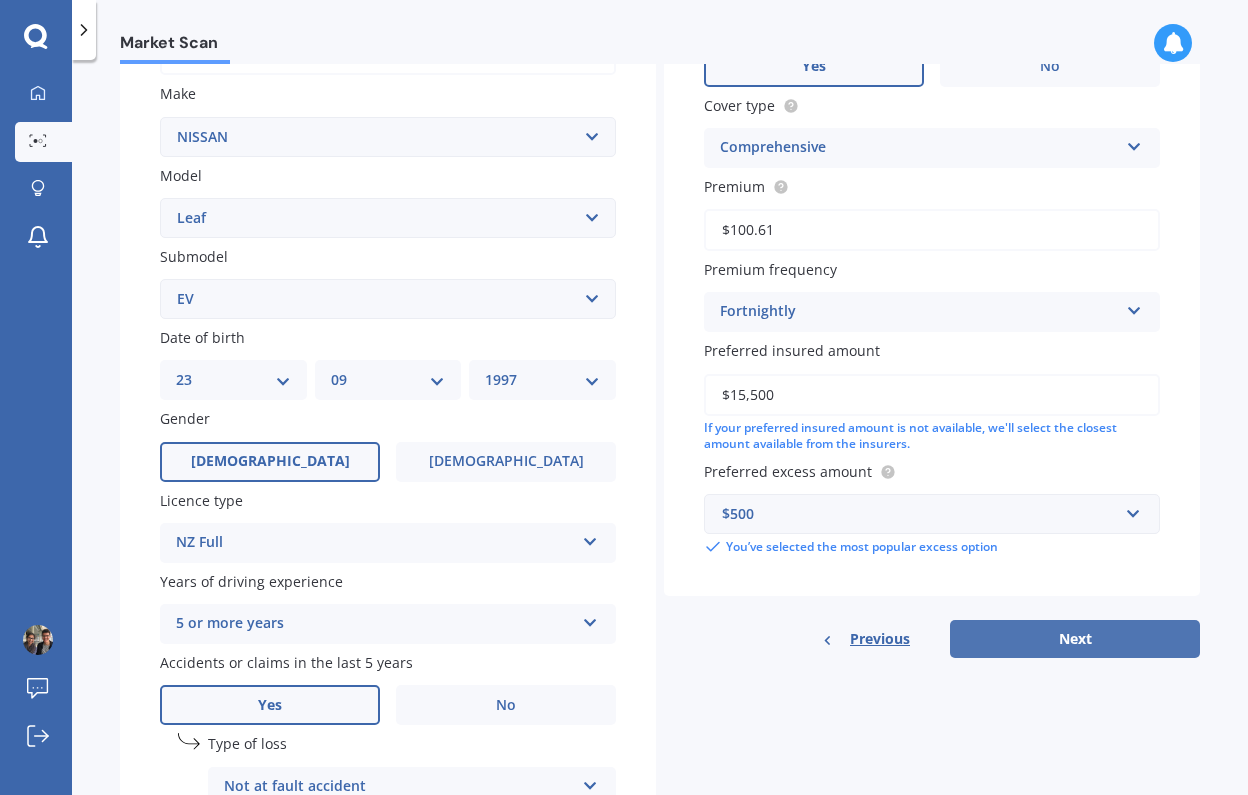 click on "Next" at bounding box center (1075, 639) 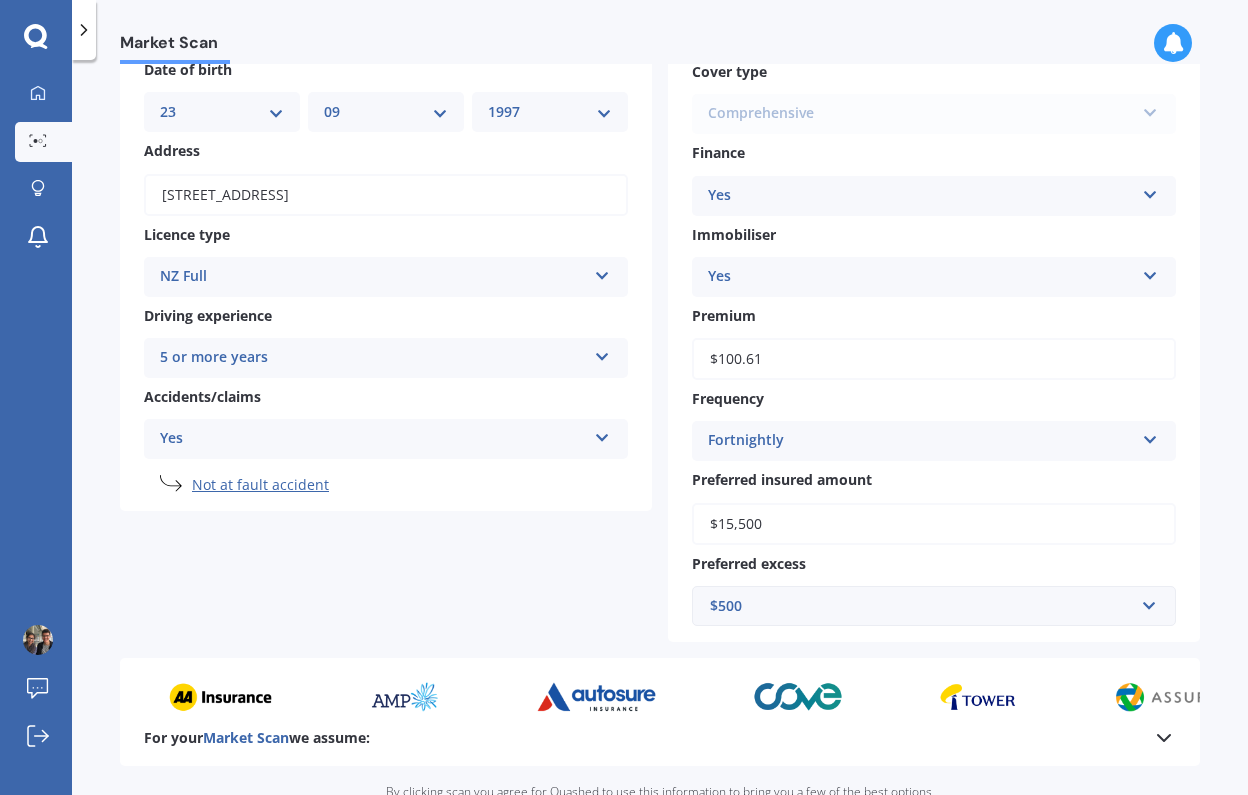 scroll, scrollTop: 384, scrollLeft: 0, axis: vertical 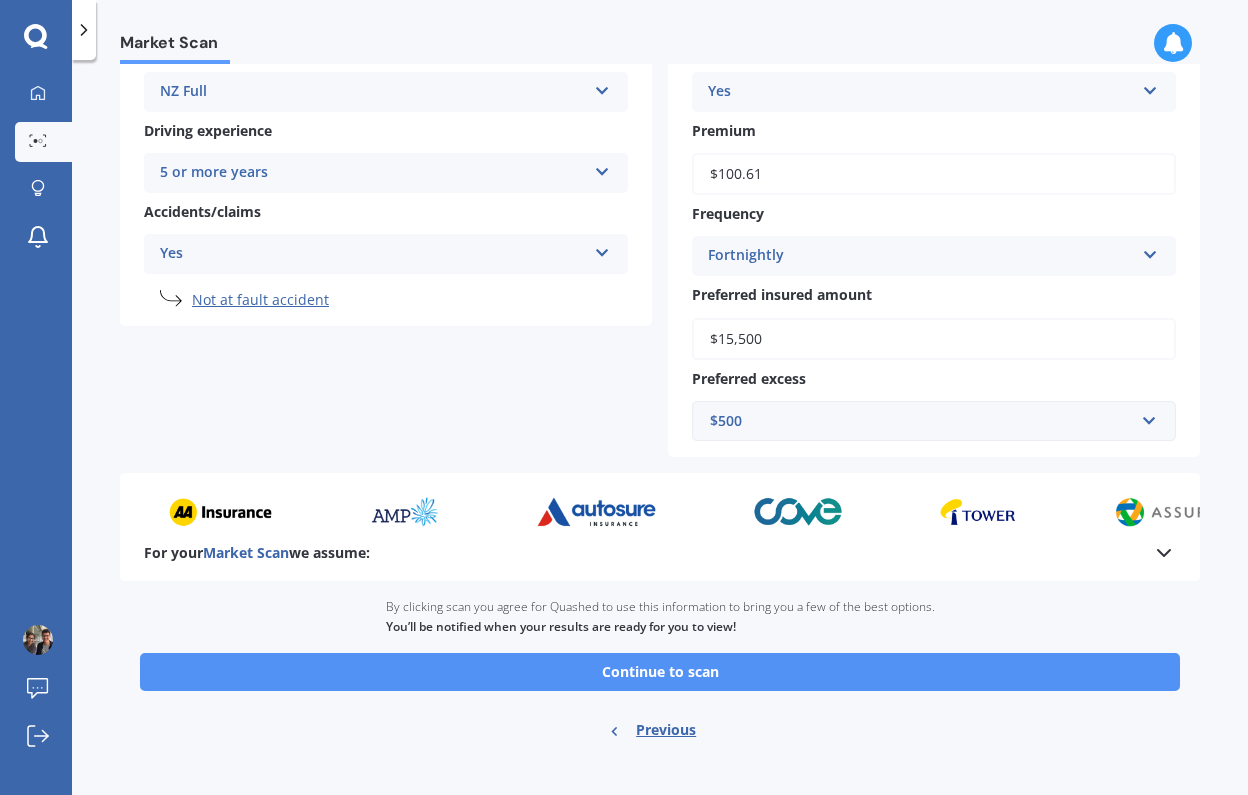 click on "Continue to scan" at bounding box center (660, 672) 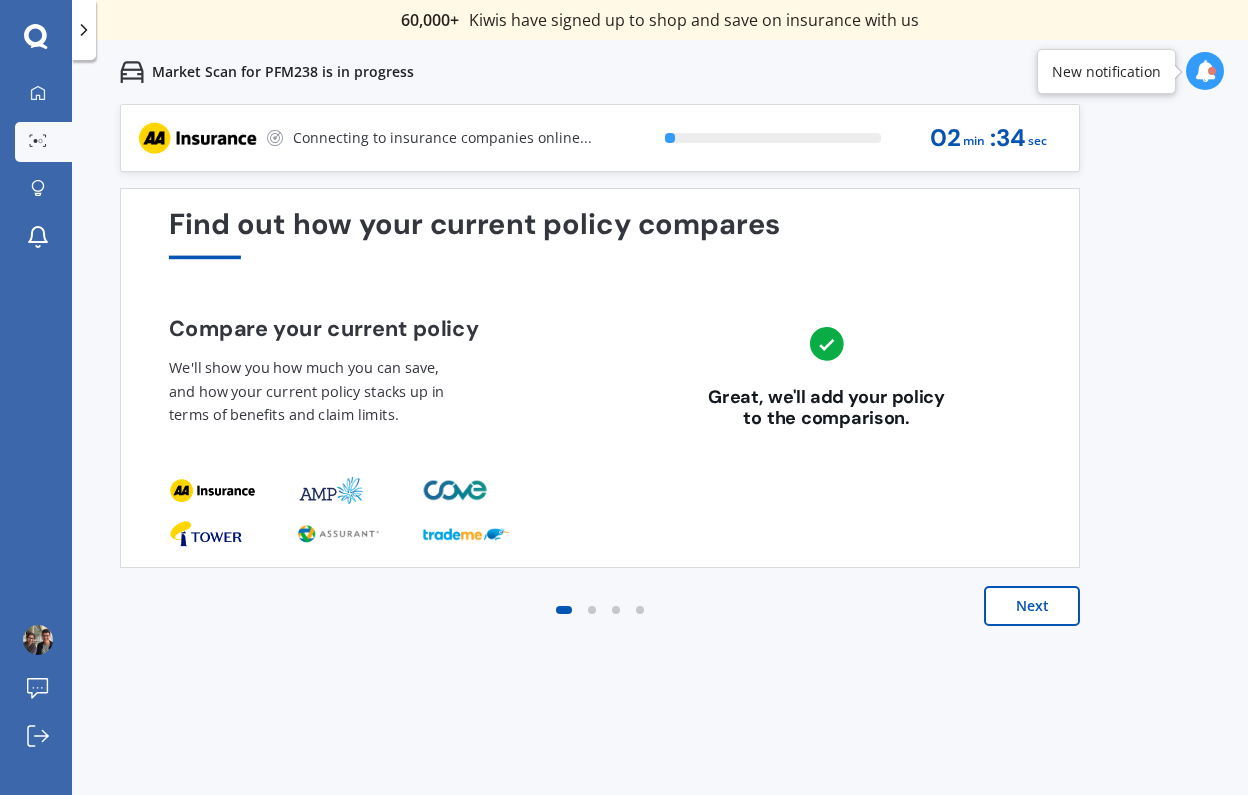 scroll, scrollTop: 0, scrollLeft: 0, axis: both 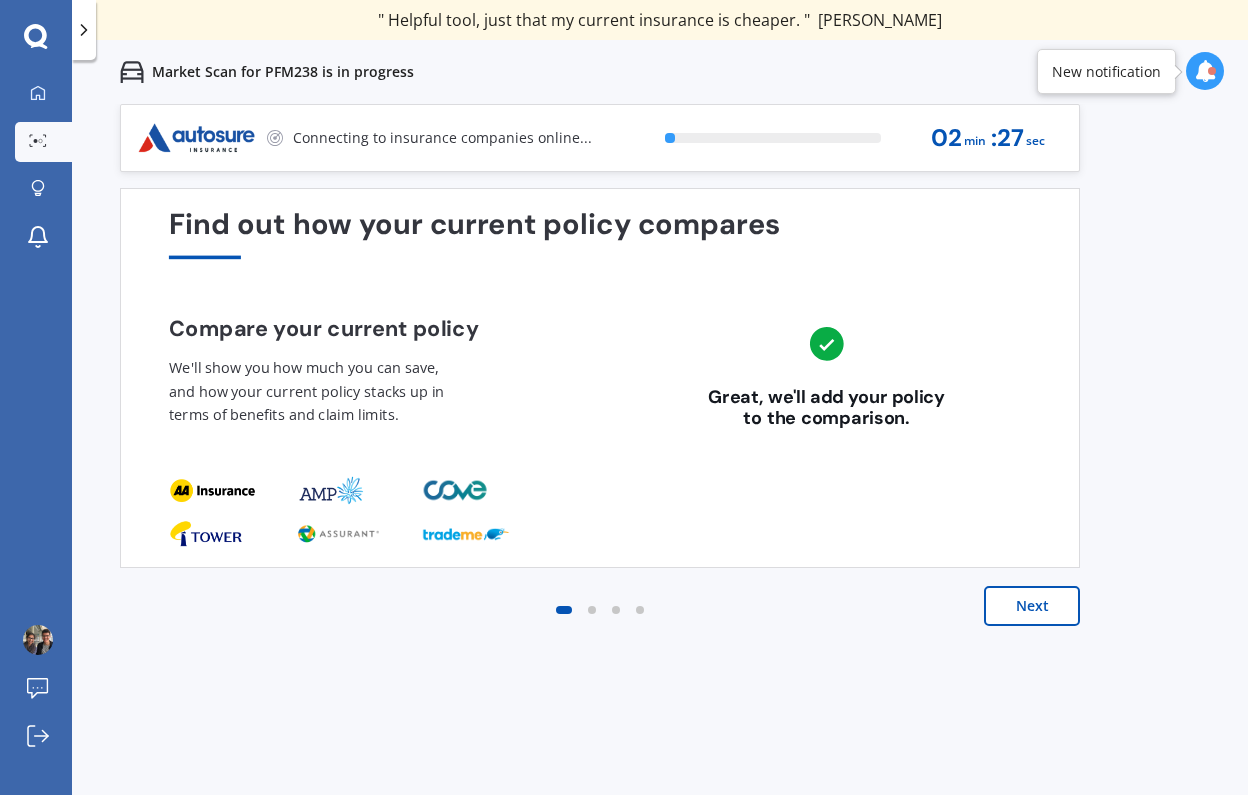 click on "Next" at bounding box center [1032, 606] 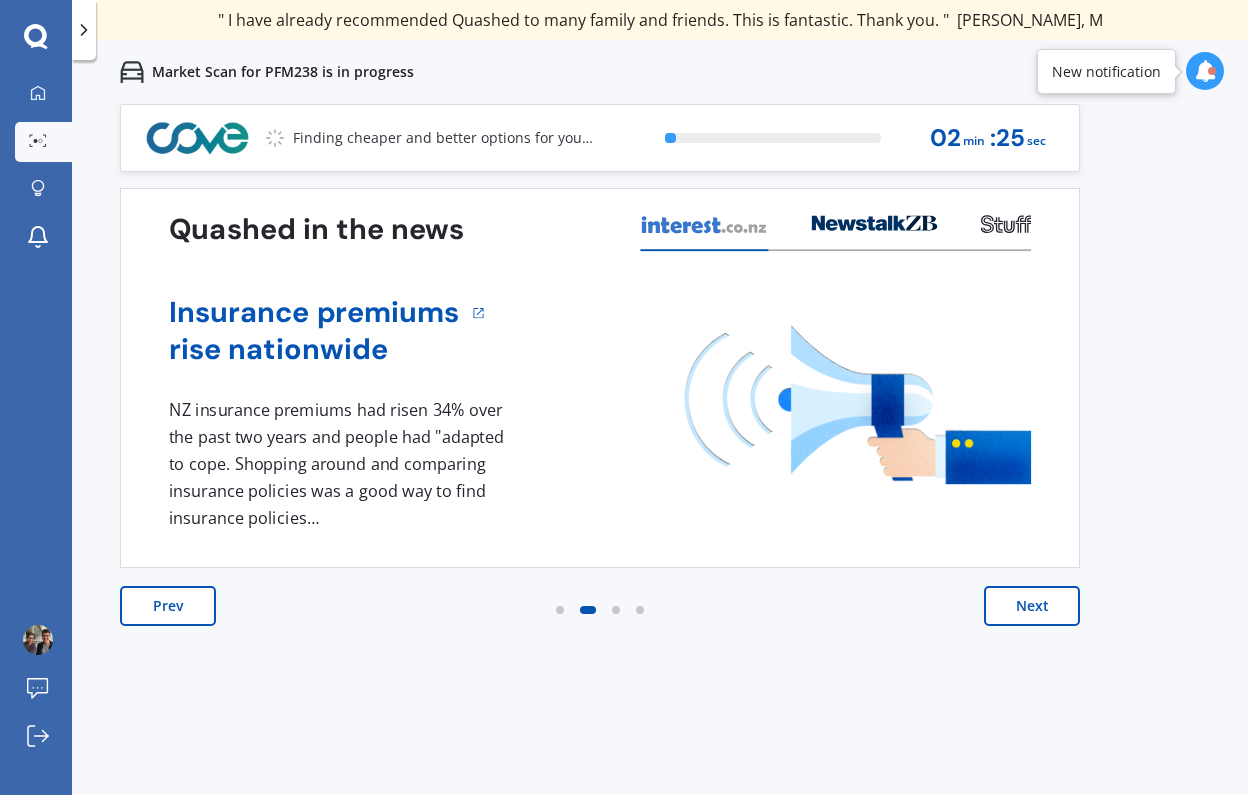 click on "Next" at bounding box center (1032, 606) 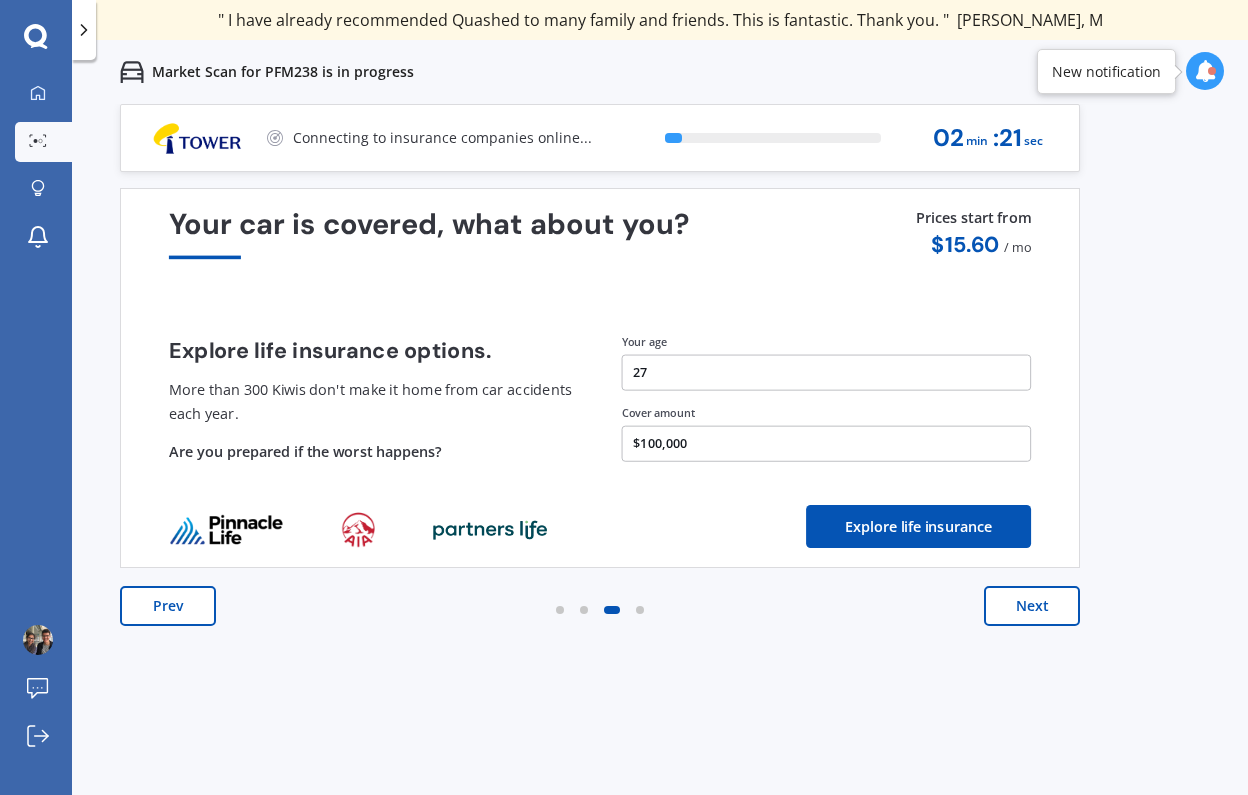 click on "Next" at bounding box center [1032, 606] 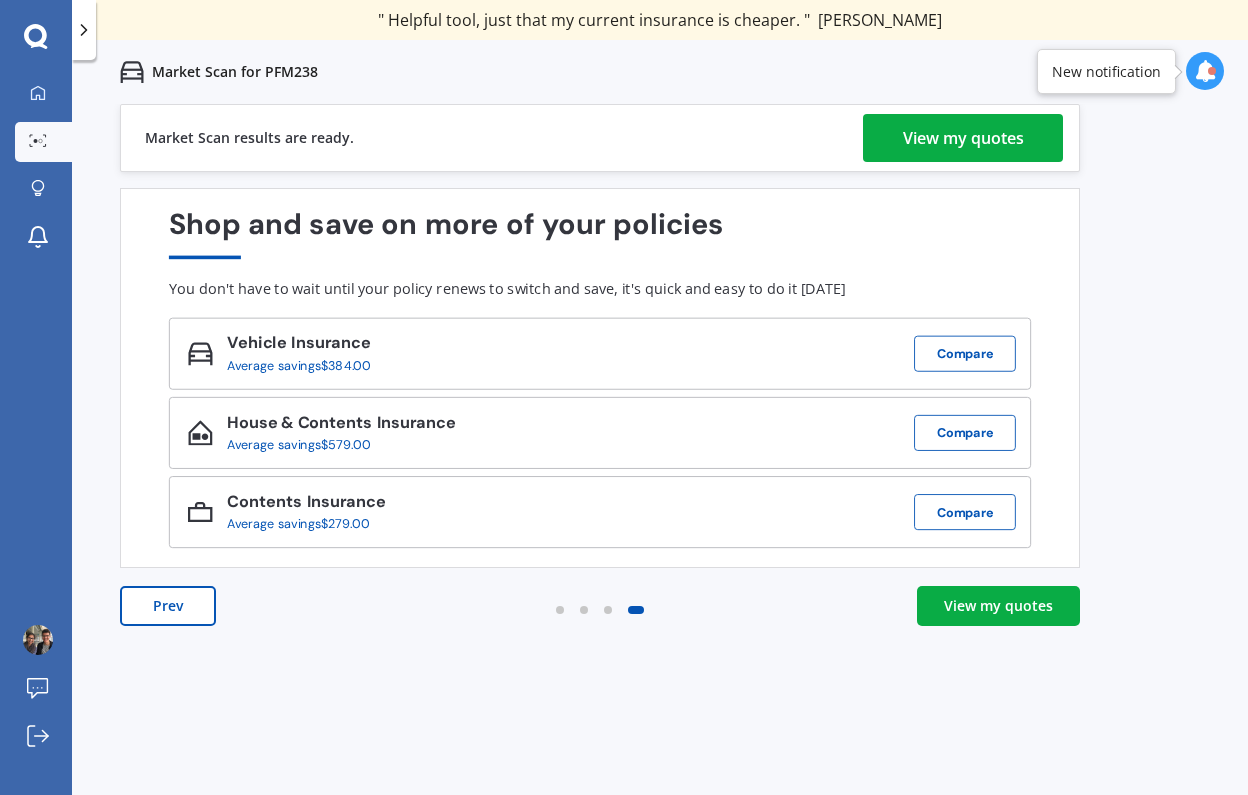 click on "View my quotes" at bounding box center [963, 138] 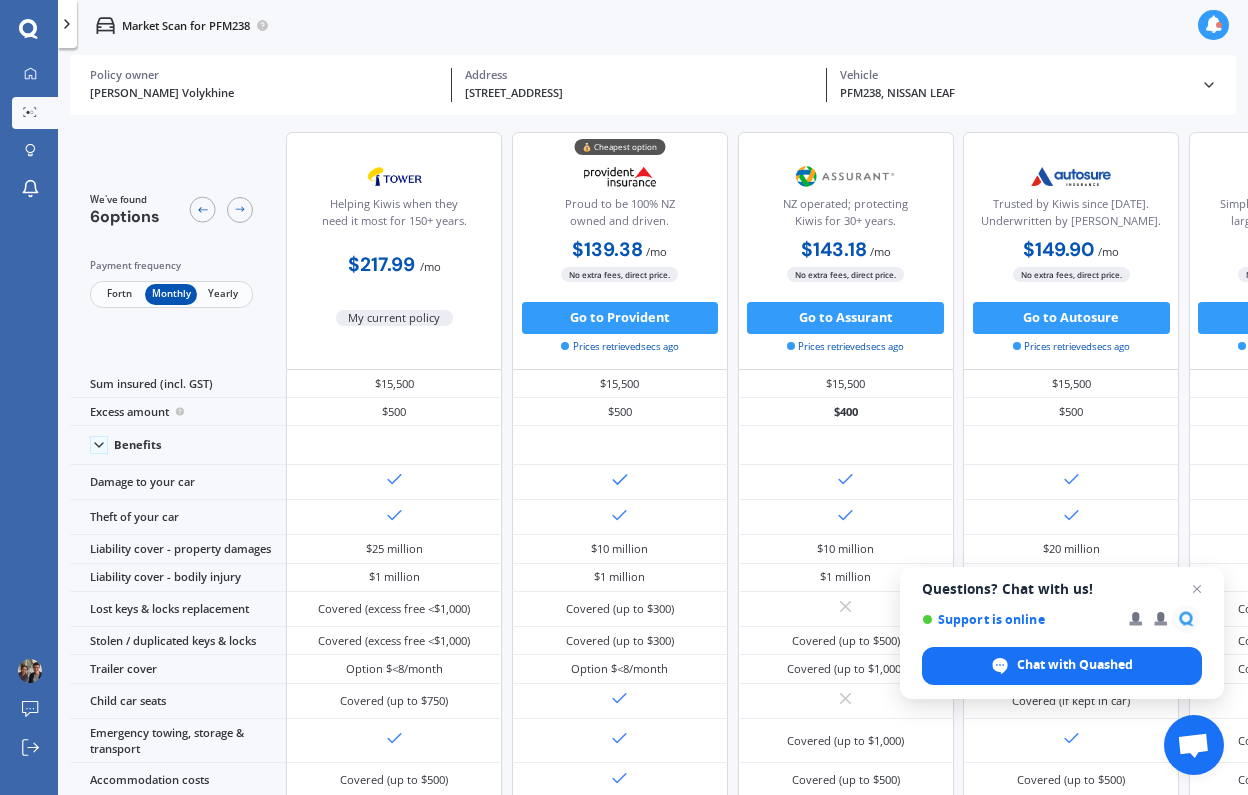scroll, scrollTop: 0, scrollLeft: 0, axis: both 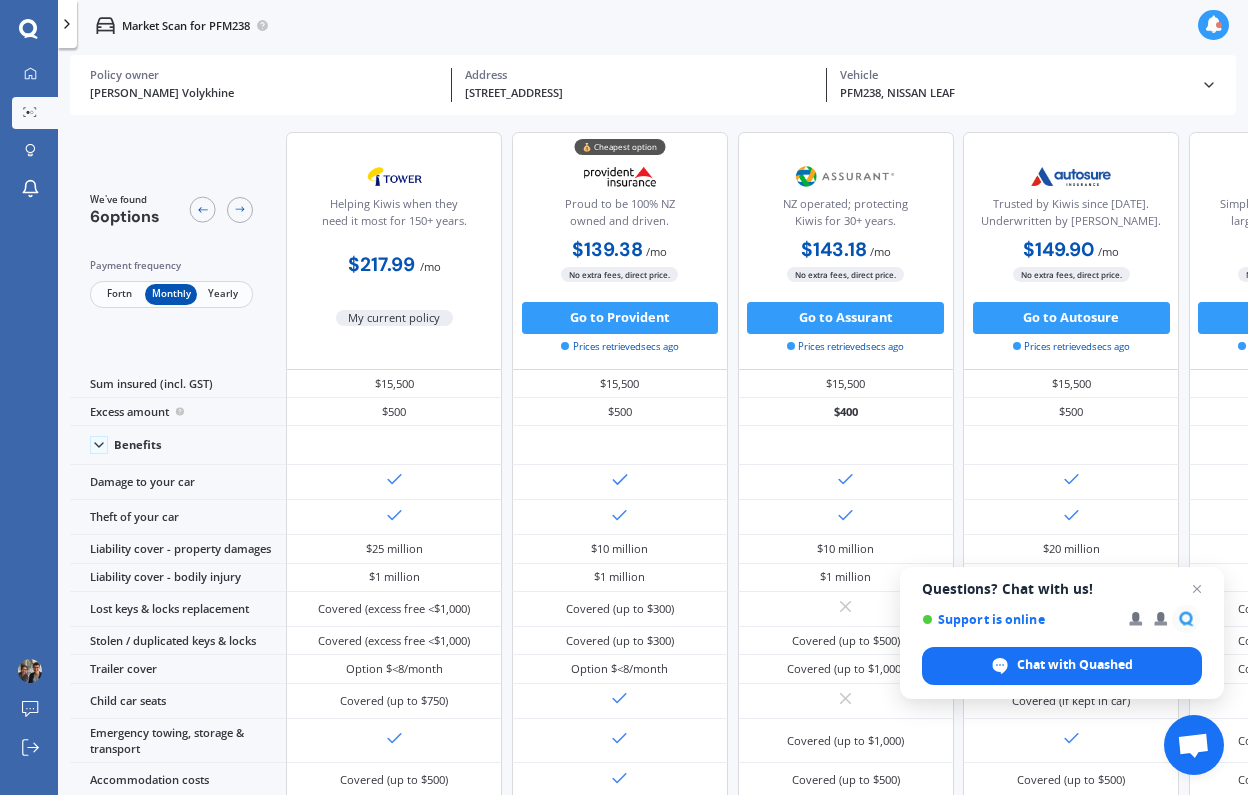 click on "Yearly" at bounding box center [223, 294] 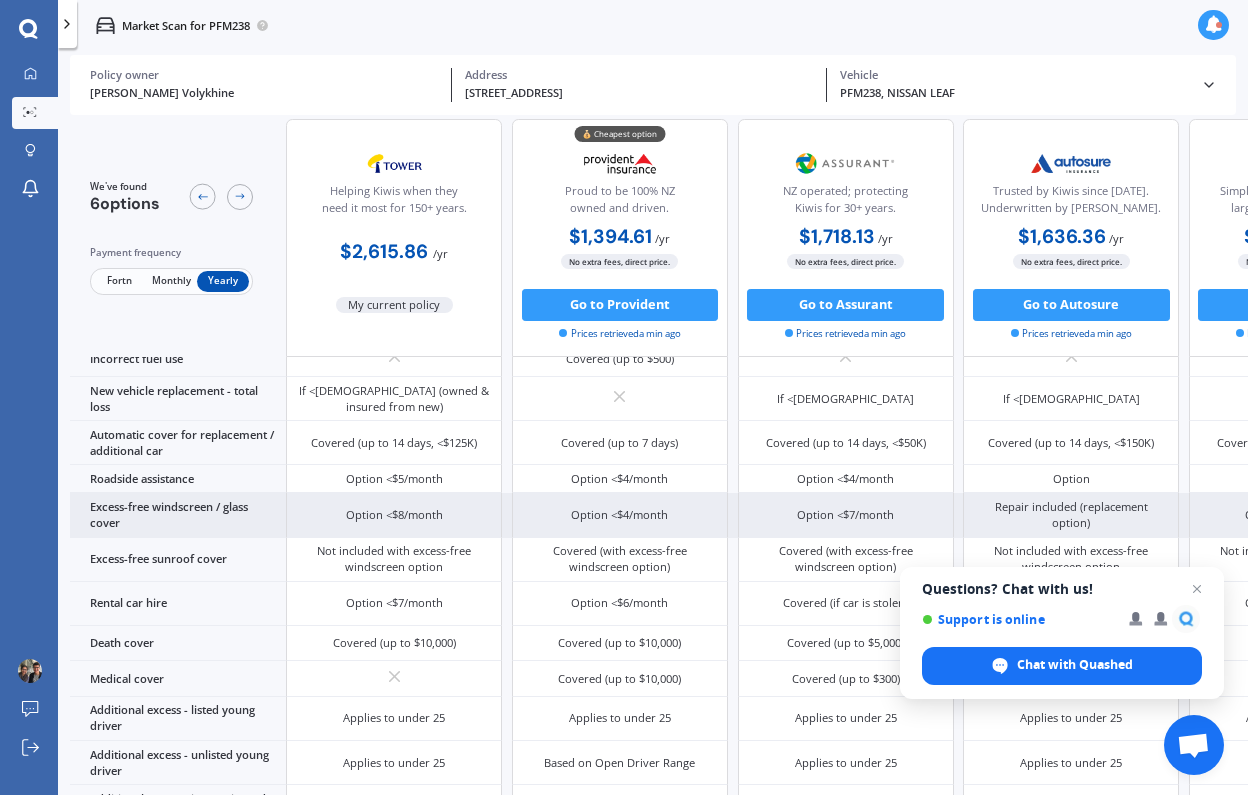 scroll, scrollTop: 563, scrollLeft: 0, axis: vertical 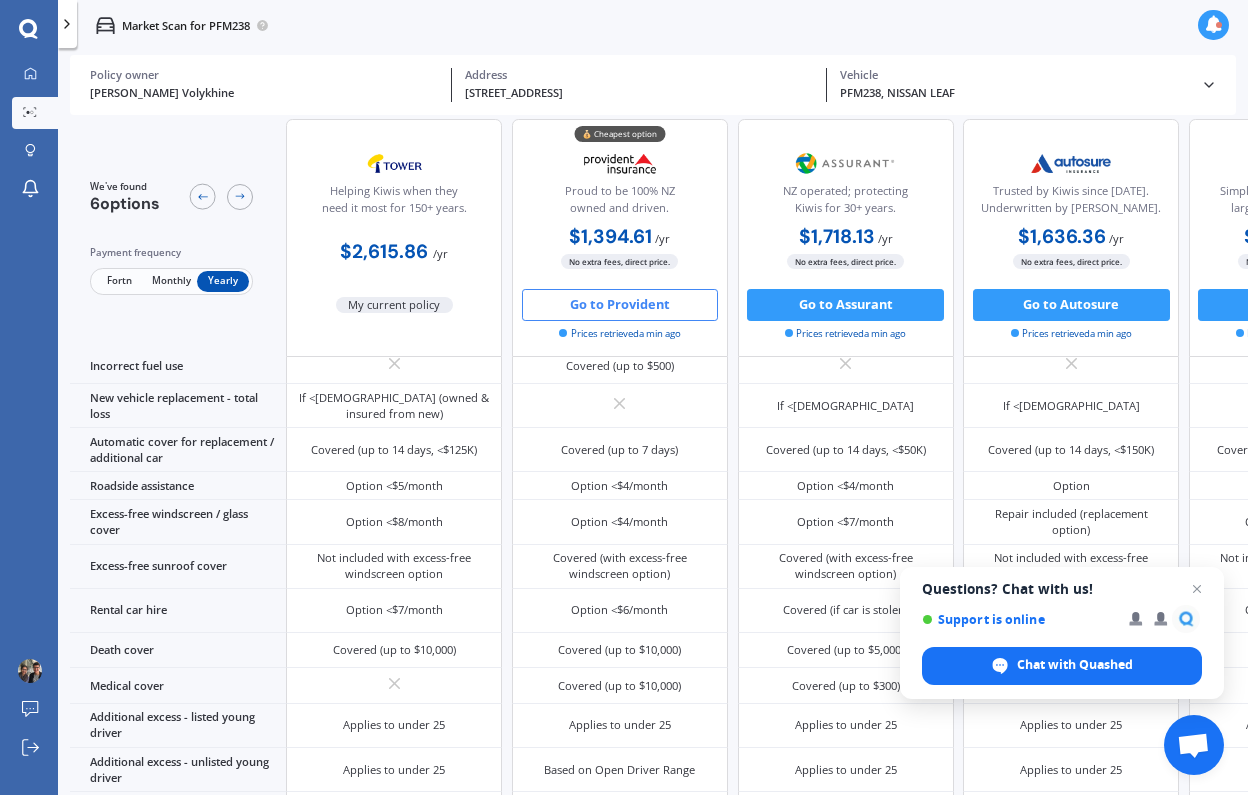 click on "Go to Provident" at bounding box center [620, 305] 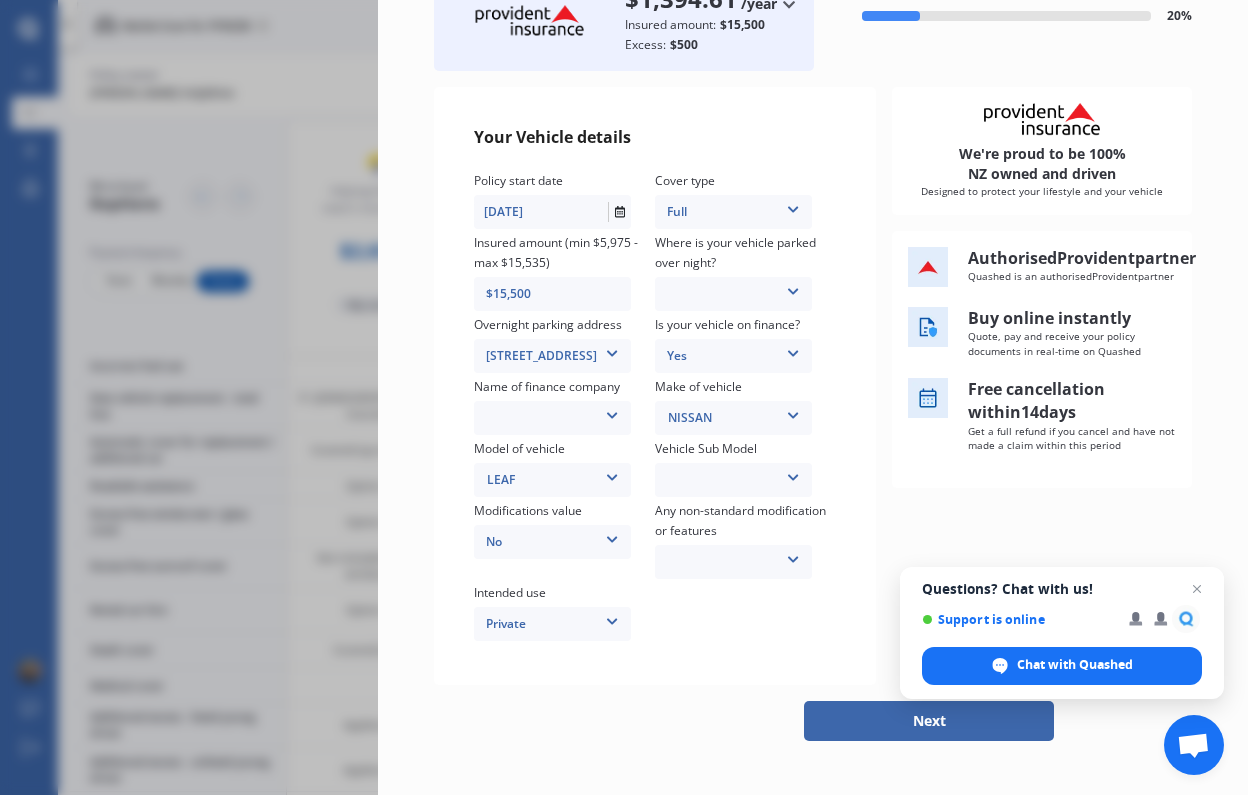 scroll, scrollTop: 172, scrollLeft: 0, axis: vertical 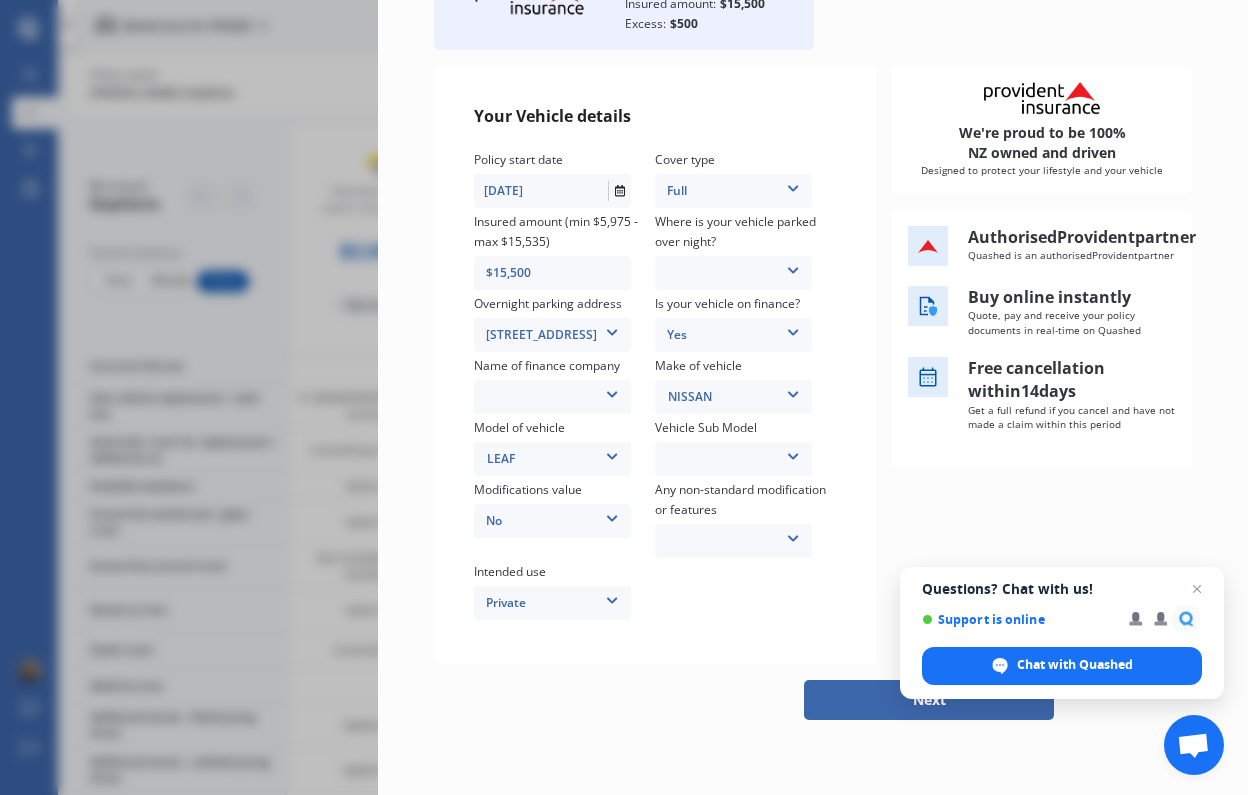 click on "Garage (fully enclosed) Off Street Parking Other" at bounding box center (733, 273) 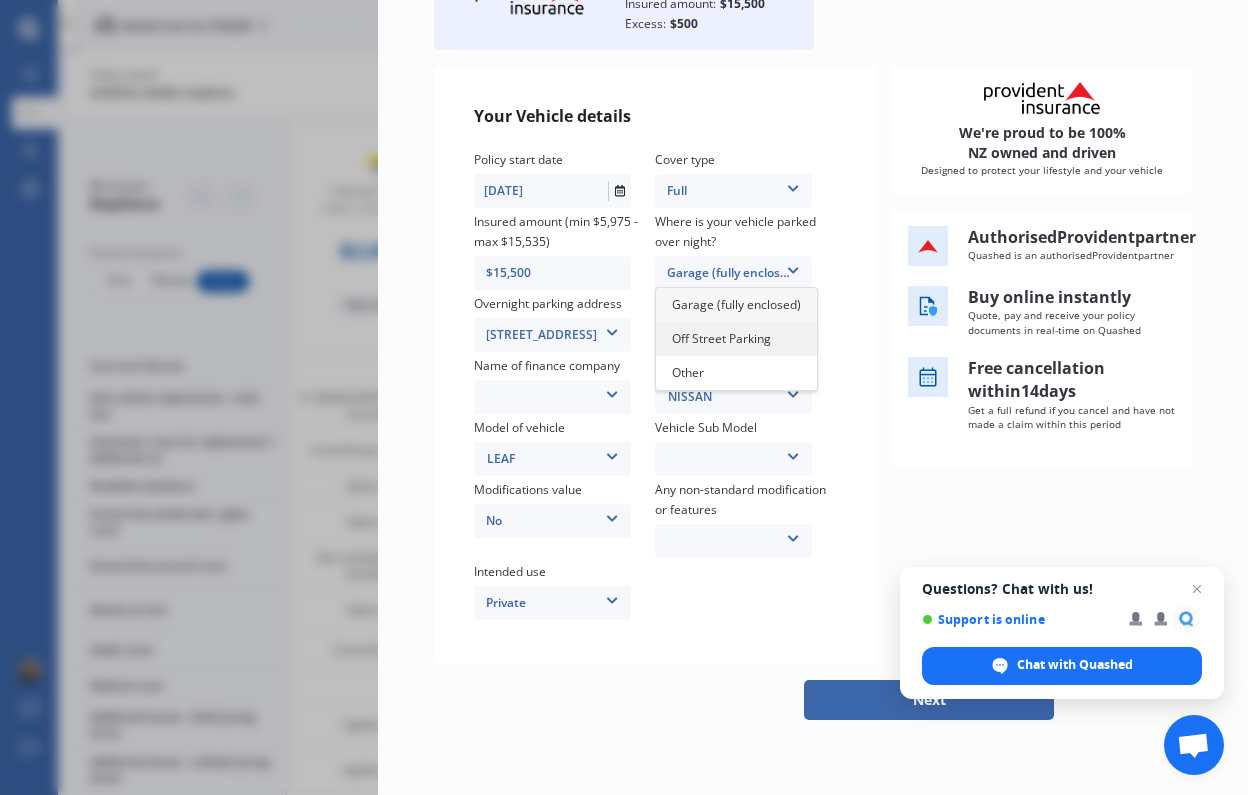 click on "Off Street Parking" at bounding box center (721, 338) 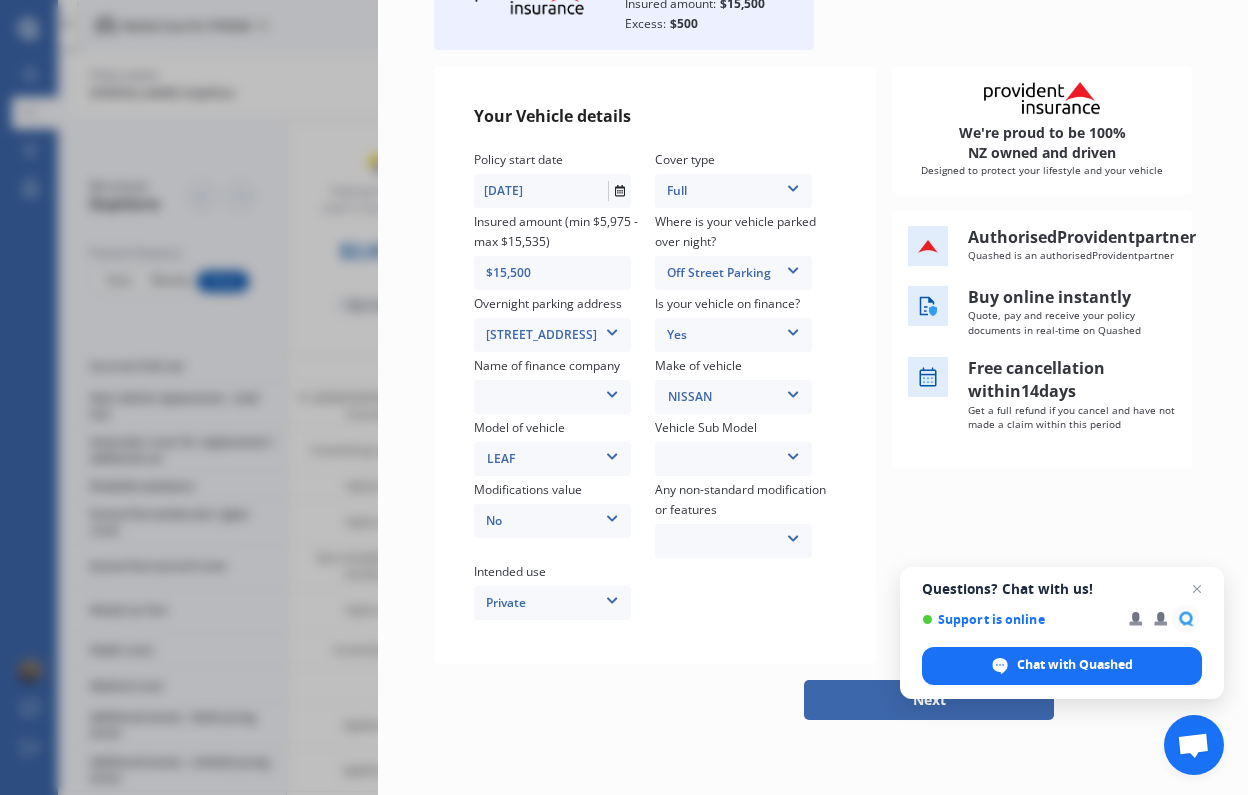 click on "24/7 Finance AA Finance Limited Acclaim Finance Active Finance Admiral Finance Advanced Securities Ltd Advantage Finance Allied Farmers Finance Ltd. Allied Nationwide Finance Ltd Allied Prime Finance Alphera Financial Services  Anza Motor Company [PERSON_NAME] Cars  ASB Bank ASL Finance Auckland Finance Audi Finance Auto Finance Direct Limited  Auto Funds Limited Avanti Finance Ltd Baycorp Advantage (NZ) Ltd. Blue Star Finance BMW Financial Services BNZ Asset Finance  BNZ Vendor Finance  BOQ Equipment Finance Branded Financial Services  Broadlands Finance Budget Loans Limited Canterbury Finance Car Yard CBS [GEOGRAPHIC_DATA] Centracorp Finance Central Finance Ltd CFS Finance Chevron Finance Limited Club Finance Consumer Finance Credit House Finance [PERSON_NAME] CRN Finance Ltd Custom Fleet Ltd. Daimler Financial Services DaimlerChrysler Services (NZ) Ltd. Dealer Finance Limited Dorchester Finance Ltd  Double Ten Limited Dream Motor Group Ltd East Bay Finance Ebbett Holden [PERSON_NAME] Elders Finance Ltd. Esanda Fleet Partners" at bounding box center (552, 397) 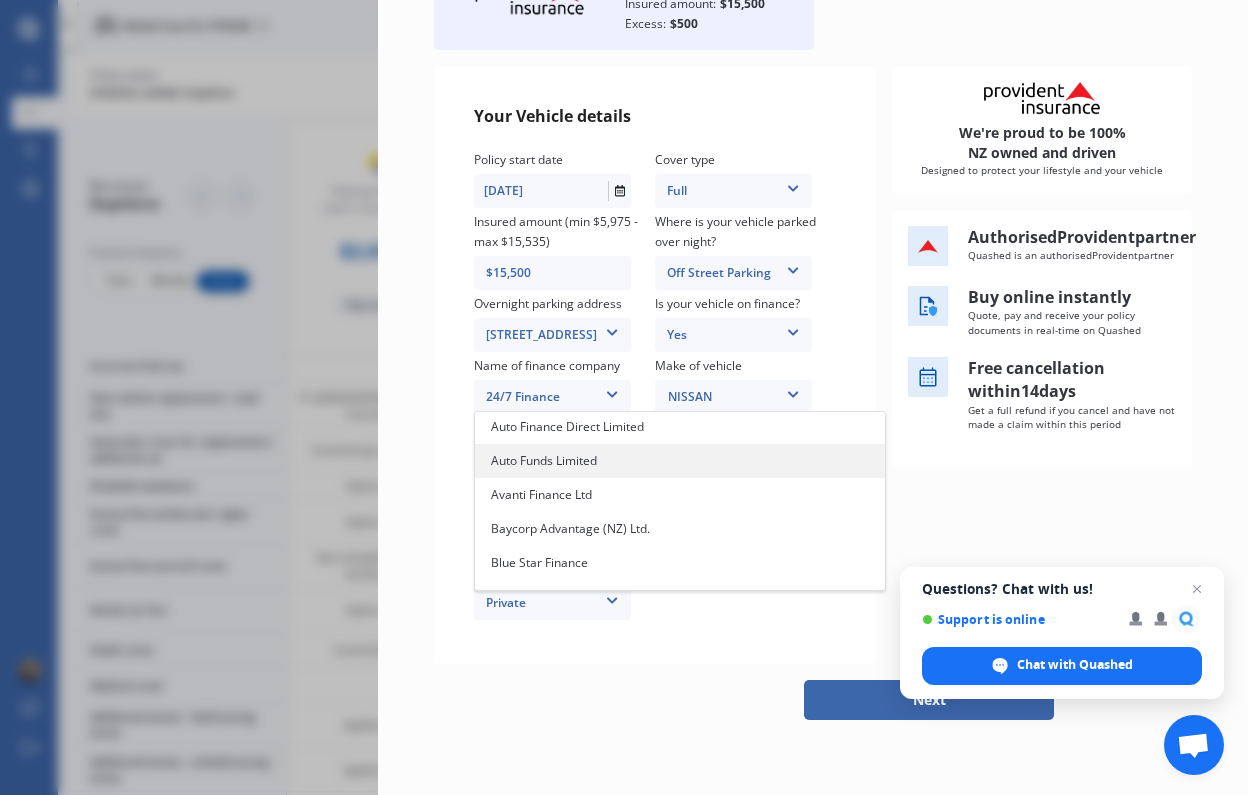 scroll, scrollTop: 586, scrollLeft: 0, axis: vertical 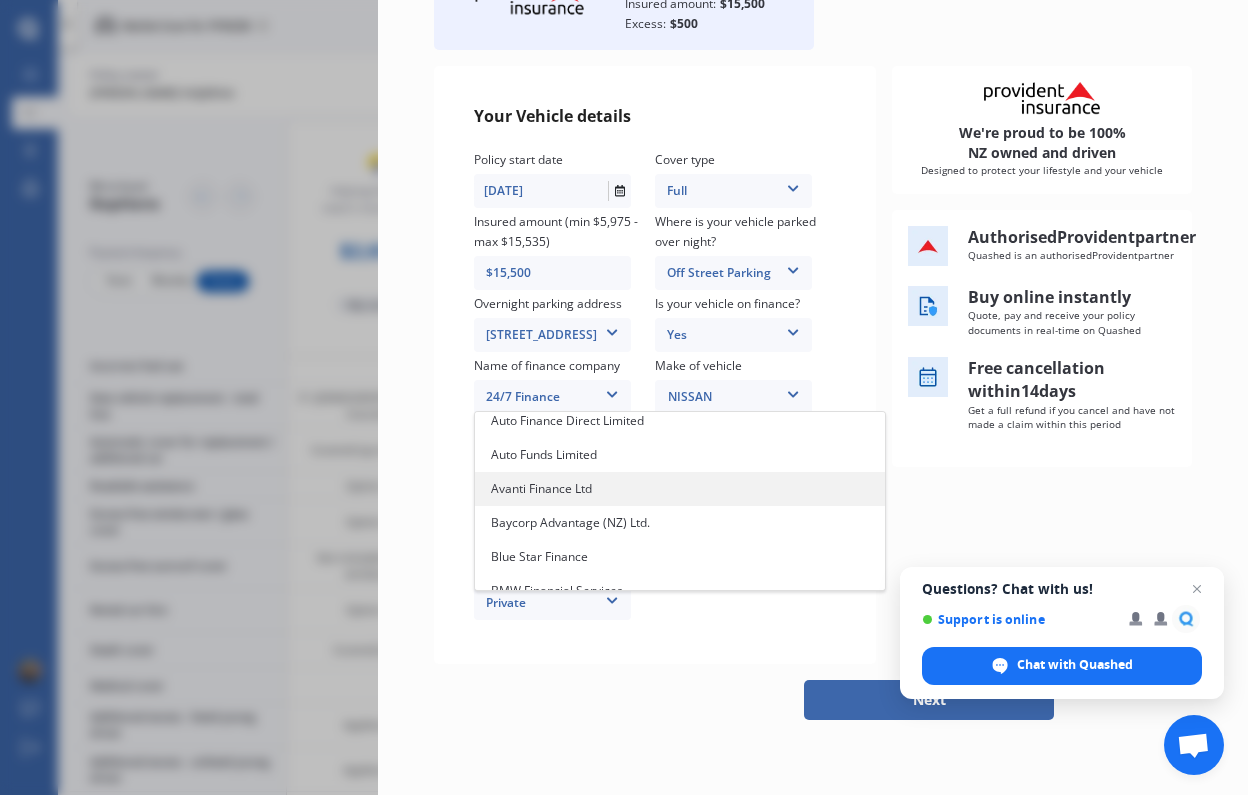 click on "Avanti Finance Ltd" at bounding box center (541, 488) 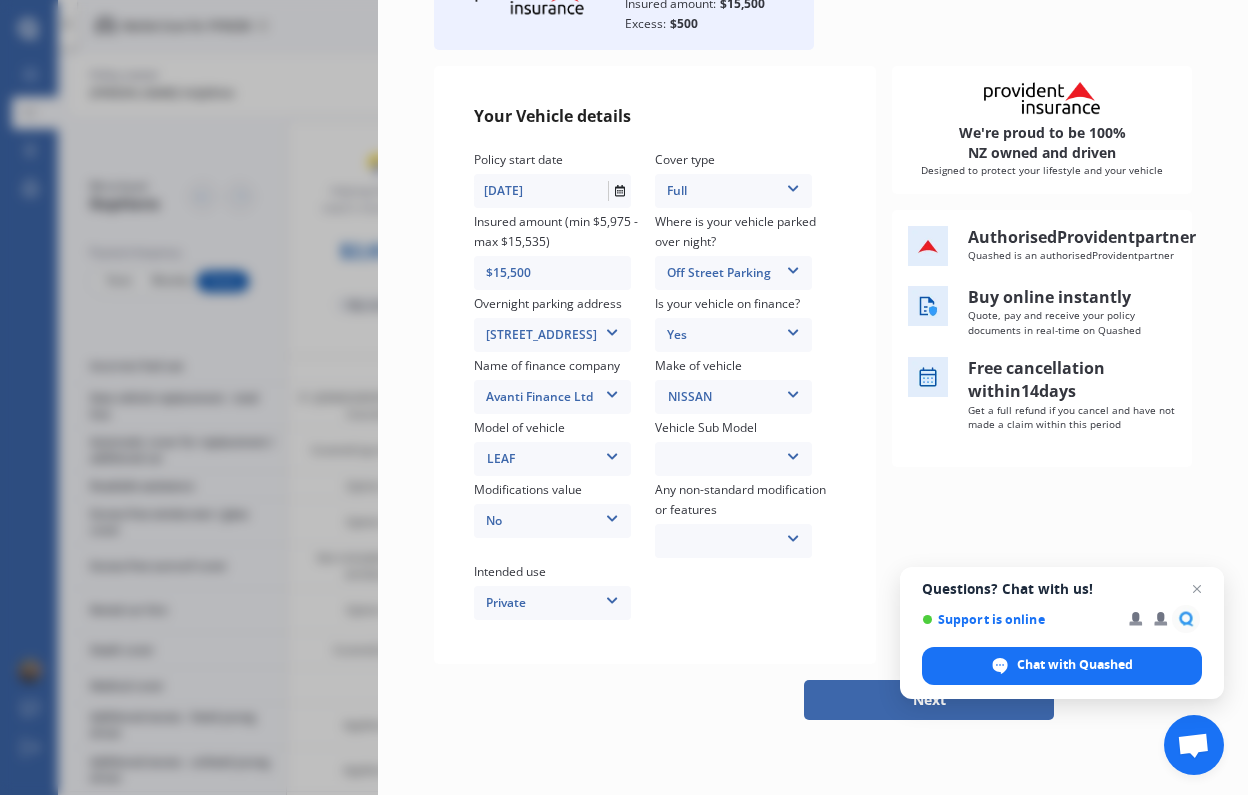 click on "Leaf ZE1 S Hatchback 5dr Reduction Gear 1sp E/110kW [IMP]" at bounding box center (733, 459) 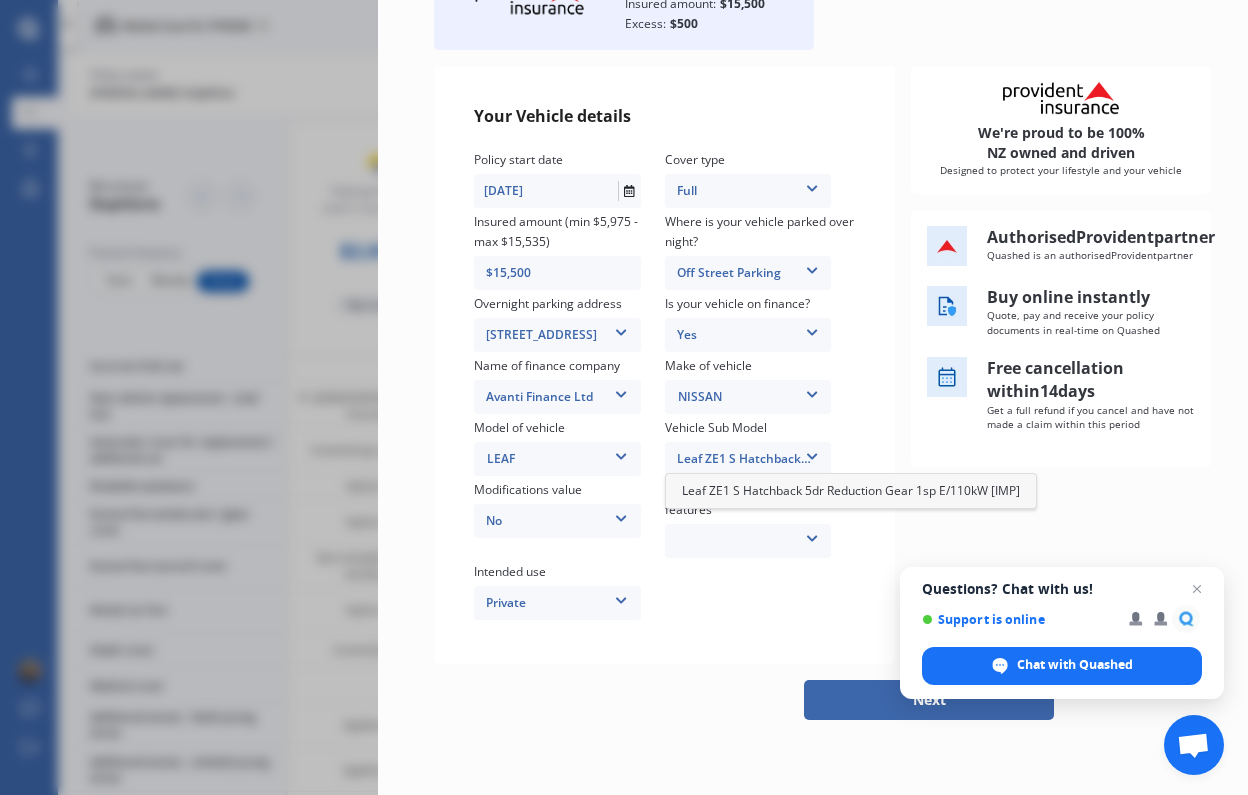 click on "Leaf ZE1 S Hatchback 5dr Reduction Gear 1sp E/110kW [IMP]" at bounding box center (748, 459) 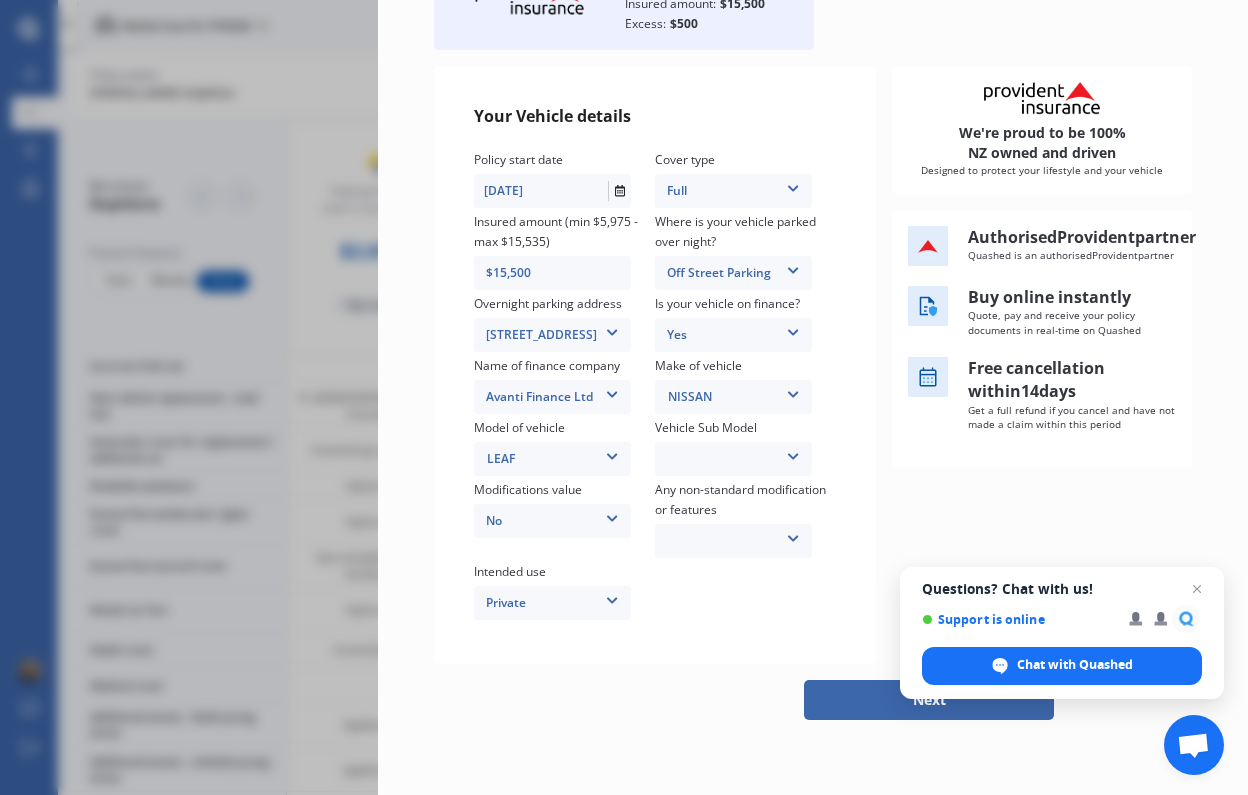 click on "Leaf ZE1 S Hatchback 5dr Reduction Gear 1sp E/110kW [IMP]" at bounding box center [733, 459] 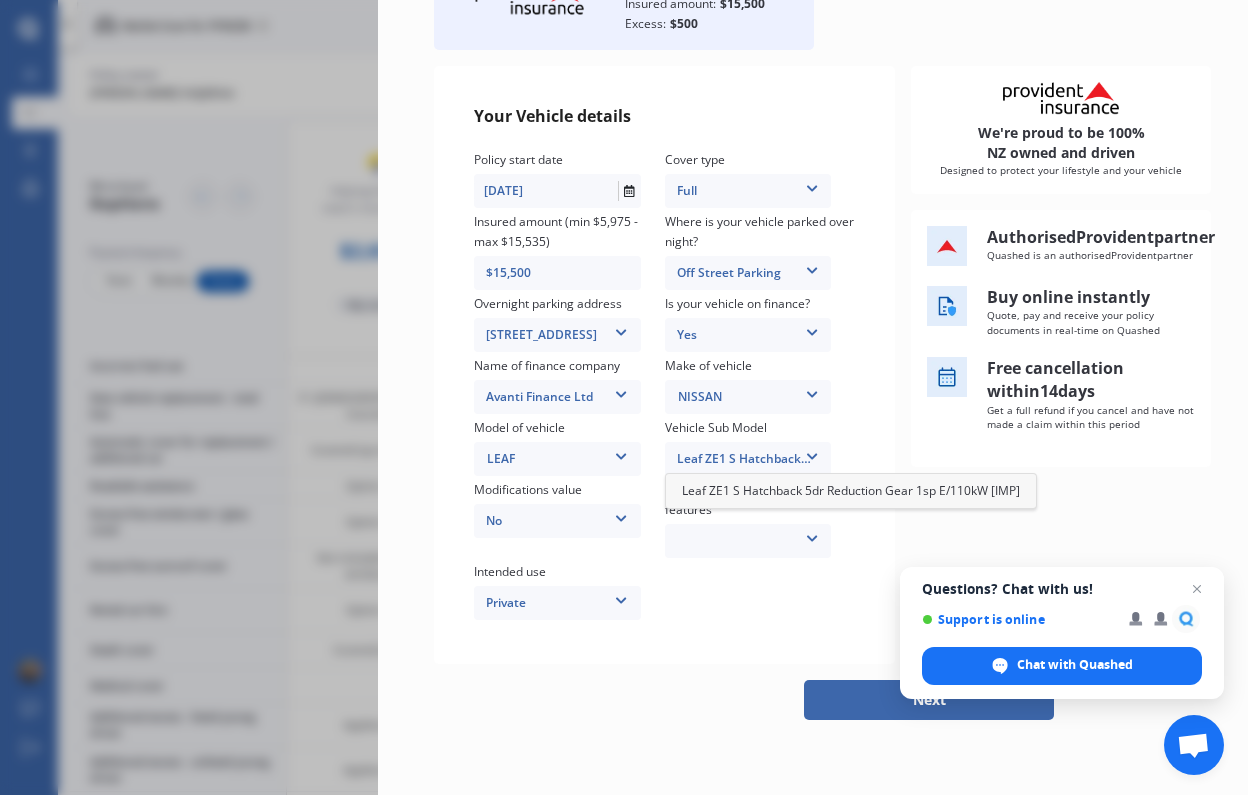 click on "Leaf ZE1 S Hatchback 5dr Reduction Gear 1sp E/110kW [IMP]" at bounding box center [851, 490] 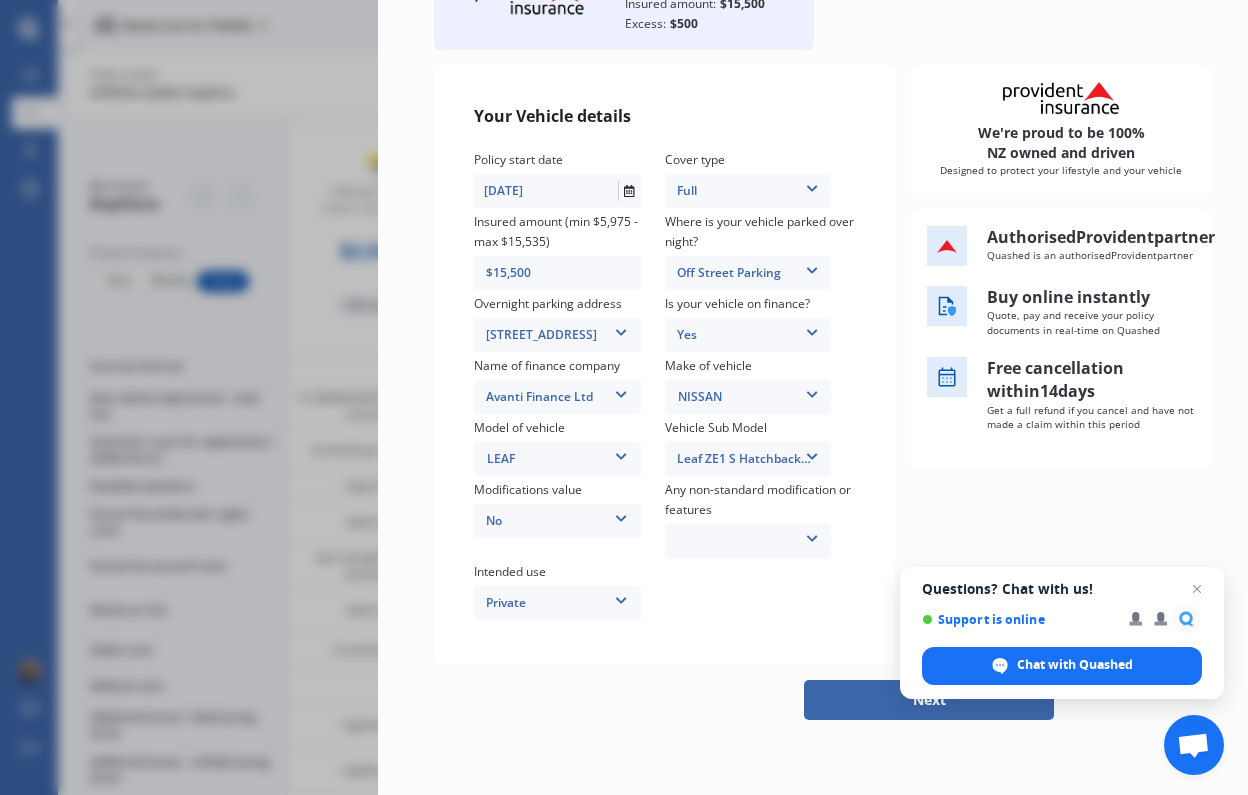click on "None [MEDICAL_DATA] System(NOS) Roll Cage Full Racing Harness" at bounding box center [748, 541] 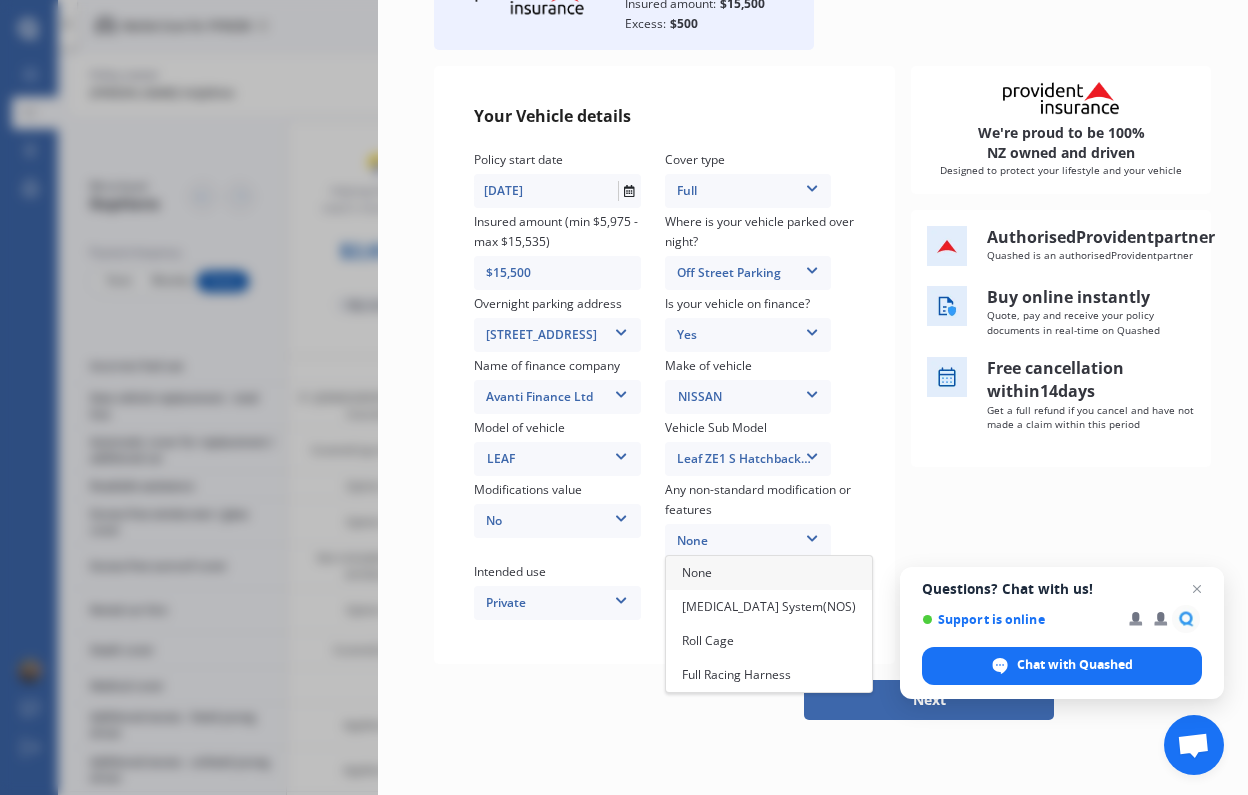 click on "None" at bounding box center (697, 572) 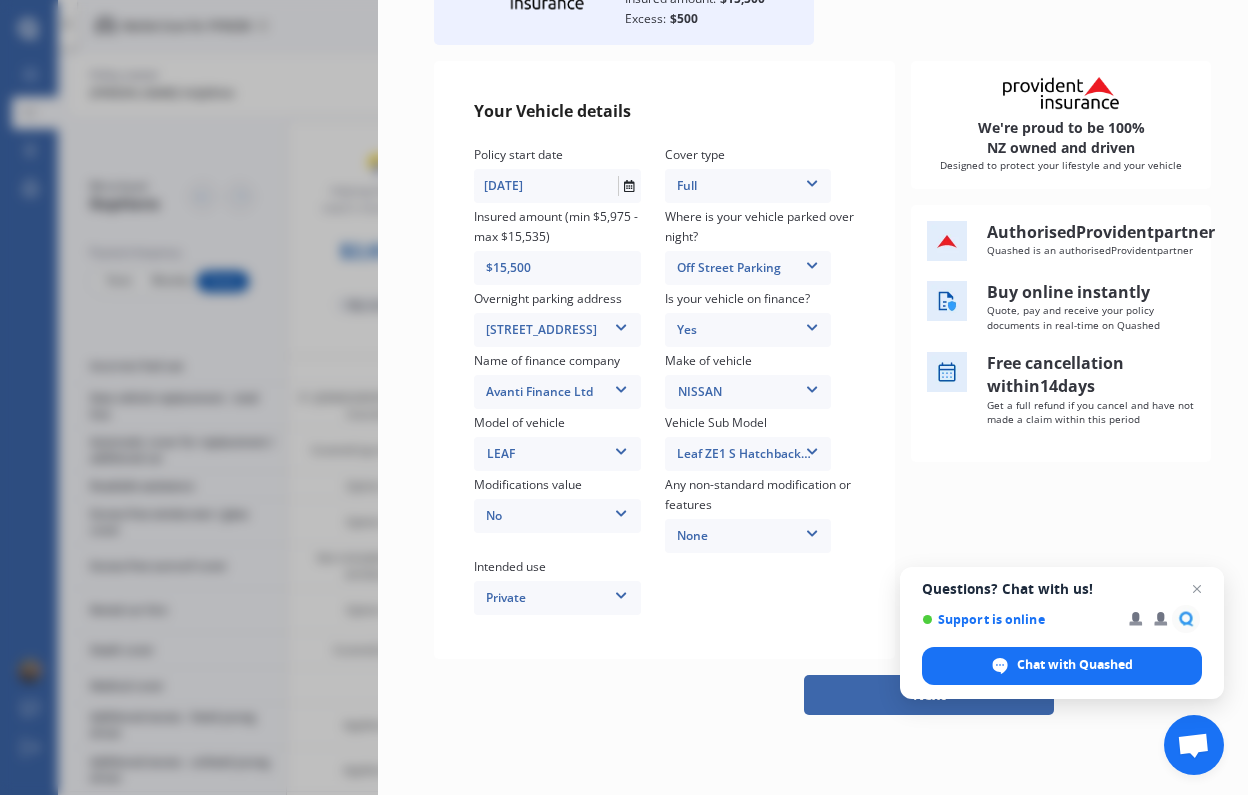 scroll, scrollTop: 194, scrollLeft: 0, axis: vertical 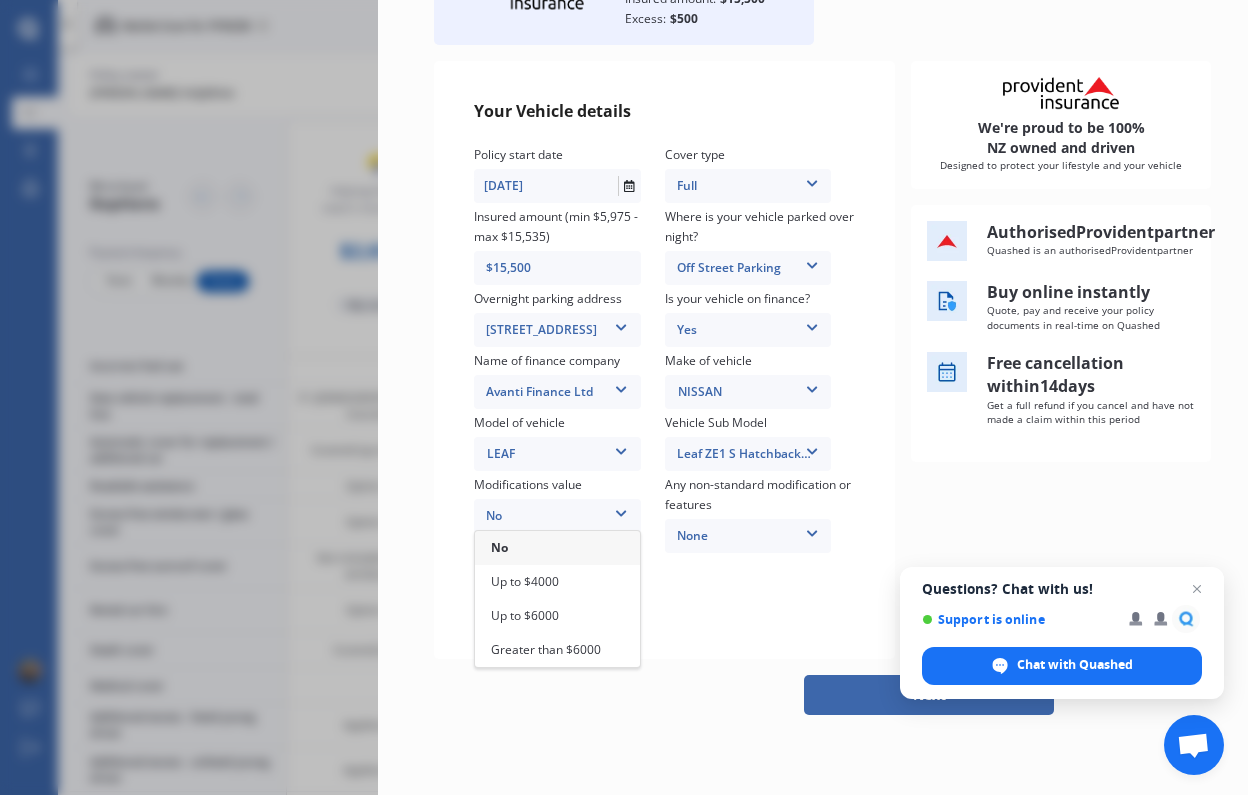 click on "Your Vehicle details Policy start date [DATE] Cover type Full Full Insured amount (min $5,975 - max $15,535) $15,500 Where is your vehicle parked over night? Off Street Parking Garage (fully enclosed) Off Street Parking Other Overnight parking address [STREET_ADDRESS][GEOGRAPHIC_DATA][STREET_ADDRESS] Is your vehicle on finance? Yes No Yes Name of finance company Avanti Finance Ltd 24/7 Finance AA Finance Limited Acclaim Finance Active Finance Admiral Finance Advanced Securities Ltd Advantage Finance Allied Farmers Finance Ltd. Allied Nationwide Finance Ltd Allied Prime Finance Alphera Financial Services  Anza Motor Company [PERSON_NAME] Cars  ASB Bank ASL Finance Auckland Finance Audi Finance Auto Finance Direct Limited  Auto Funds Limited Avanti Finance Ltd Baycorp Advantage (NZ) Ltd. Blue Star Finance BMW Financial Services BNZ Asset Finance  BNZ Vendor Finance  BOQ Equipment Finance Branded Financial Services  Broadlands Finance Budget Loans Limited Canterbury Finance No" at bounding box center [664, 360] 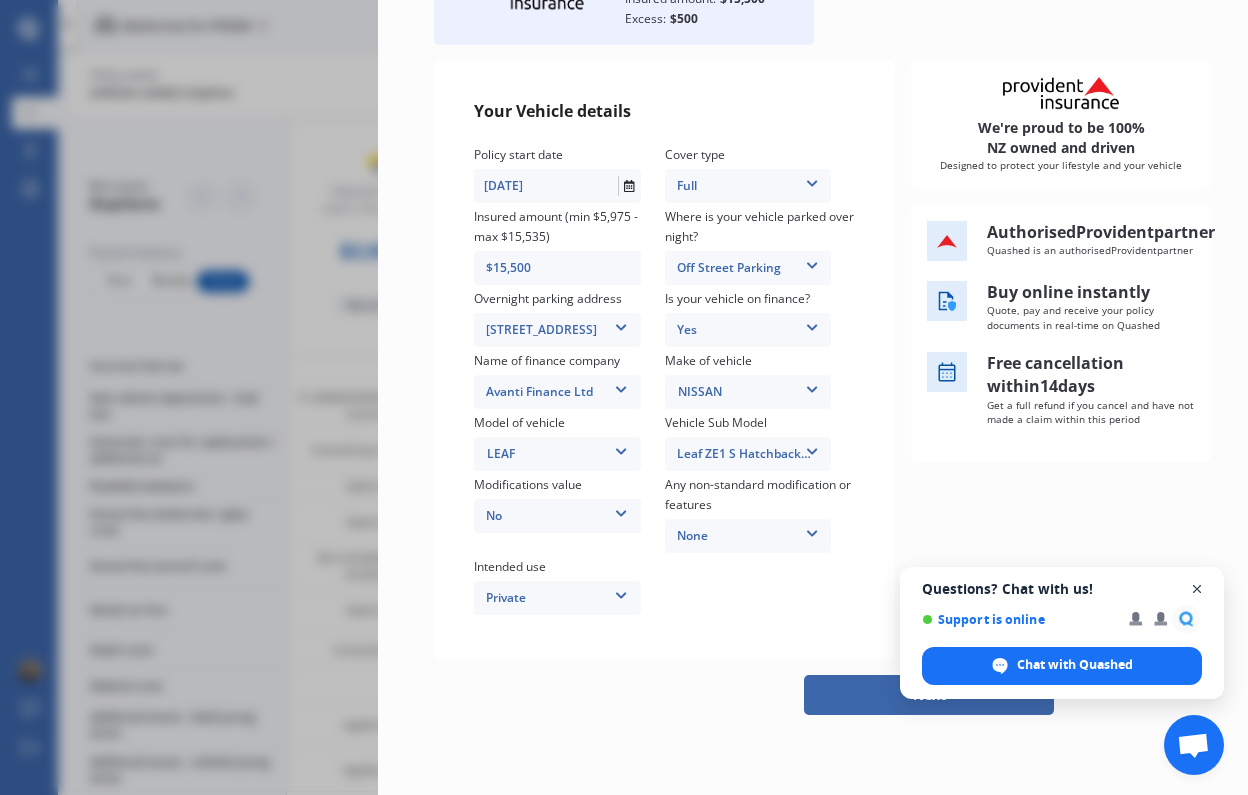 click at bounding box center (1197, 589) 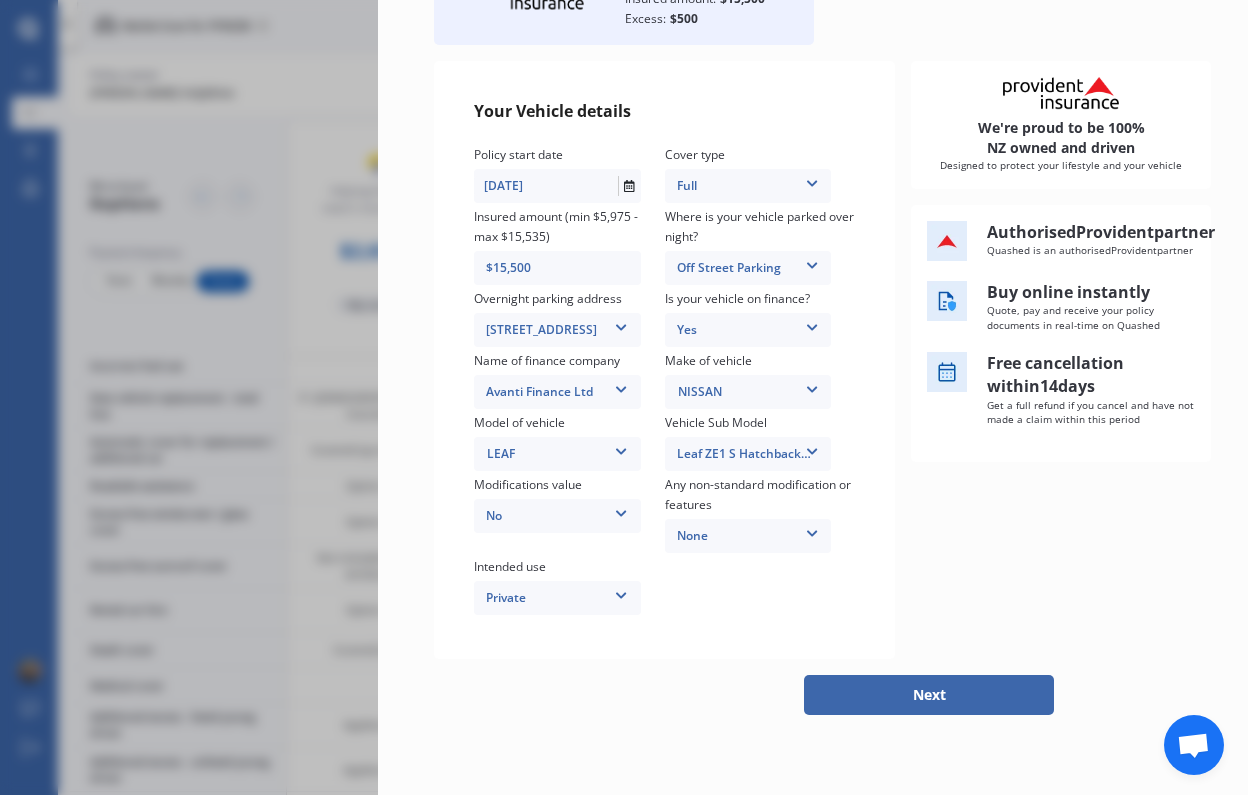click on "Next" at bounding box center (929, 695) 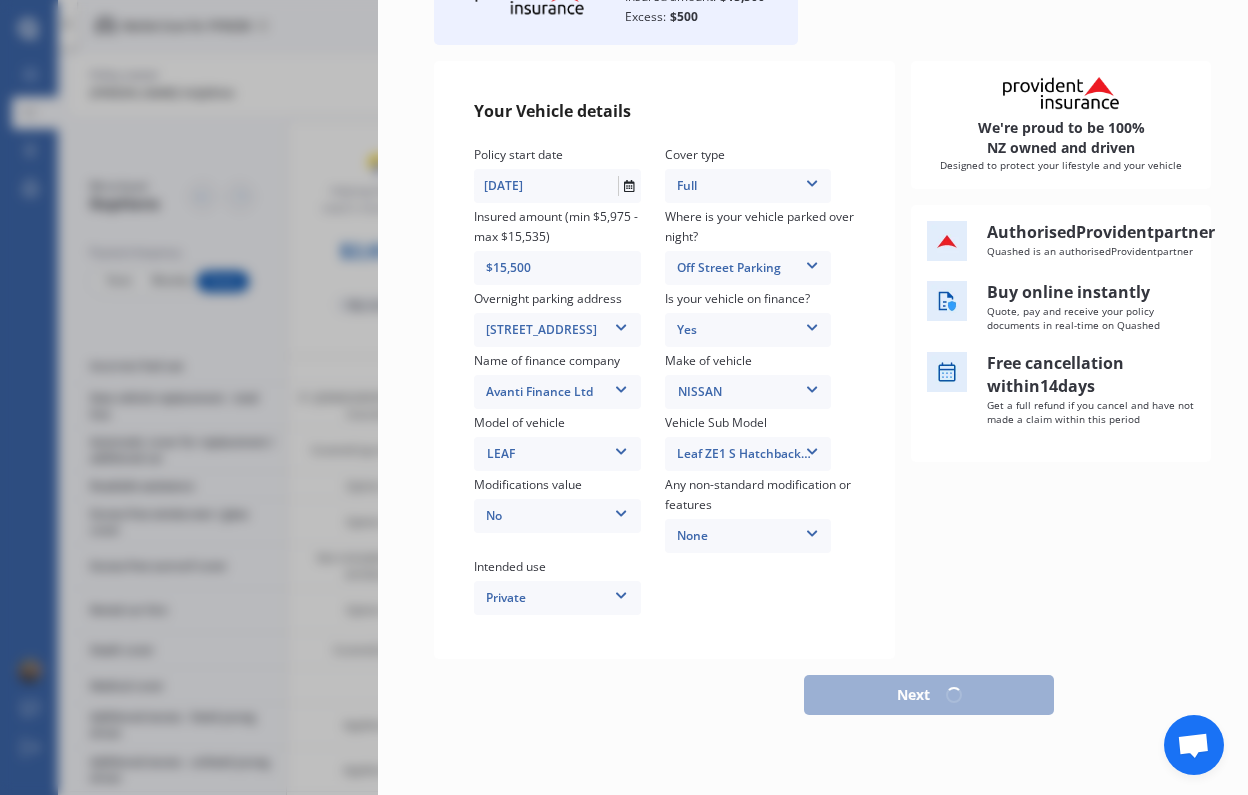 scroll, scrollTop: 186, scrollLeft: 0, axis: vertical 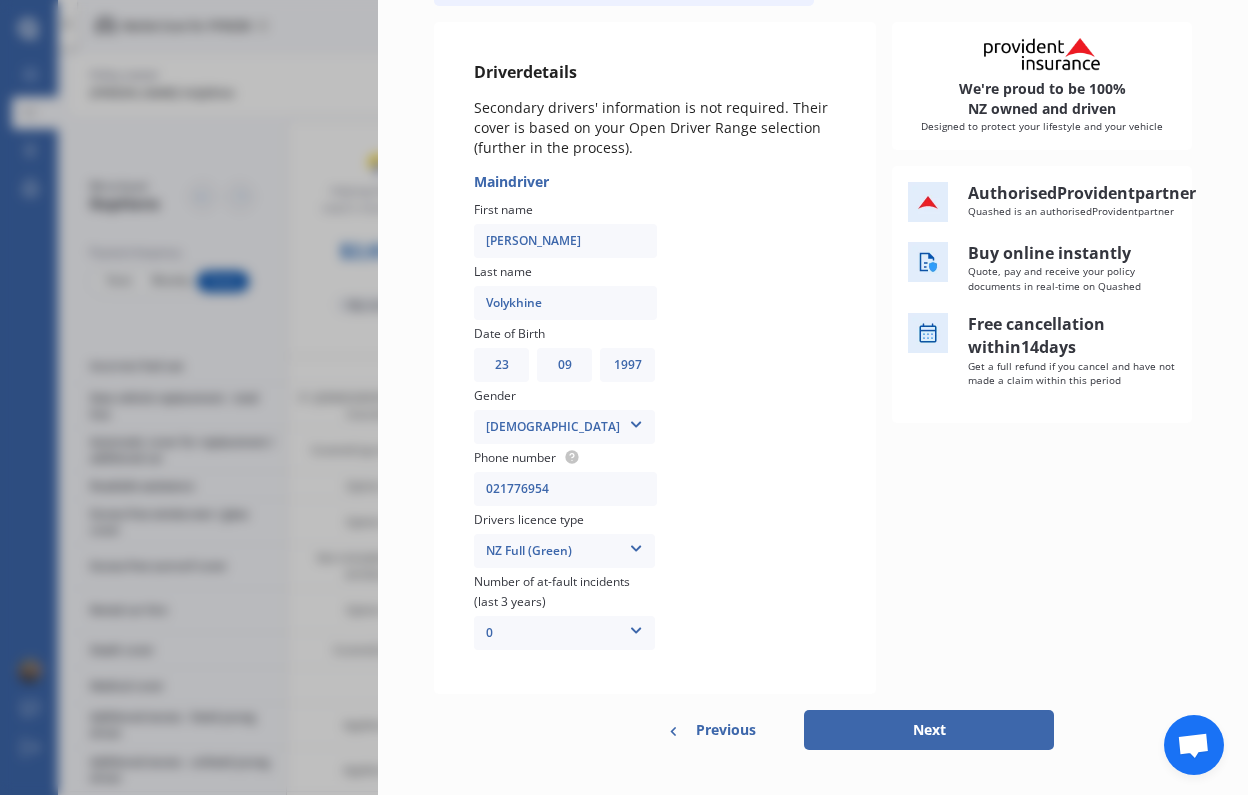 type on "021776954" 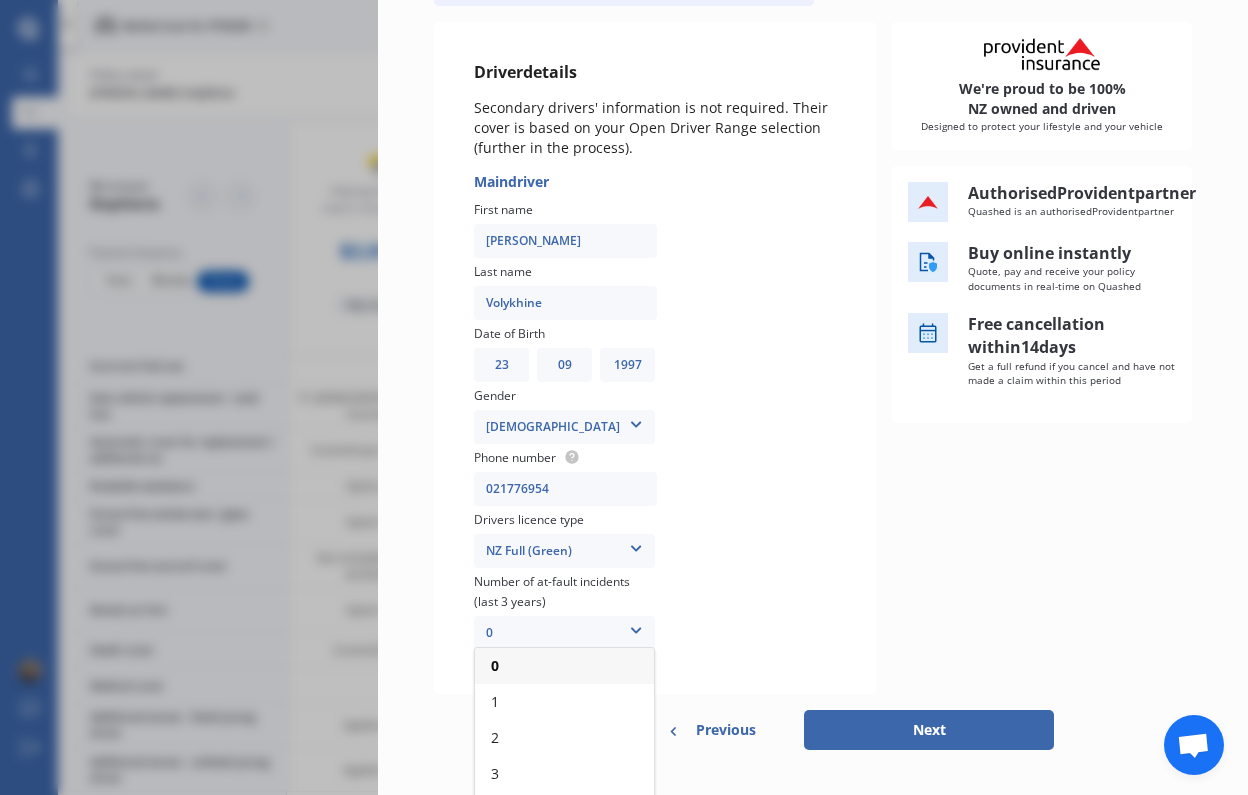 click at bounding box center (757, 413) 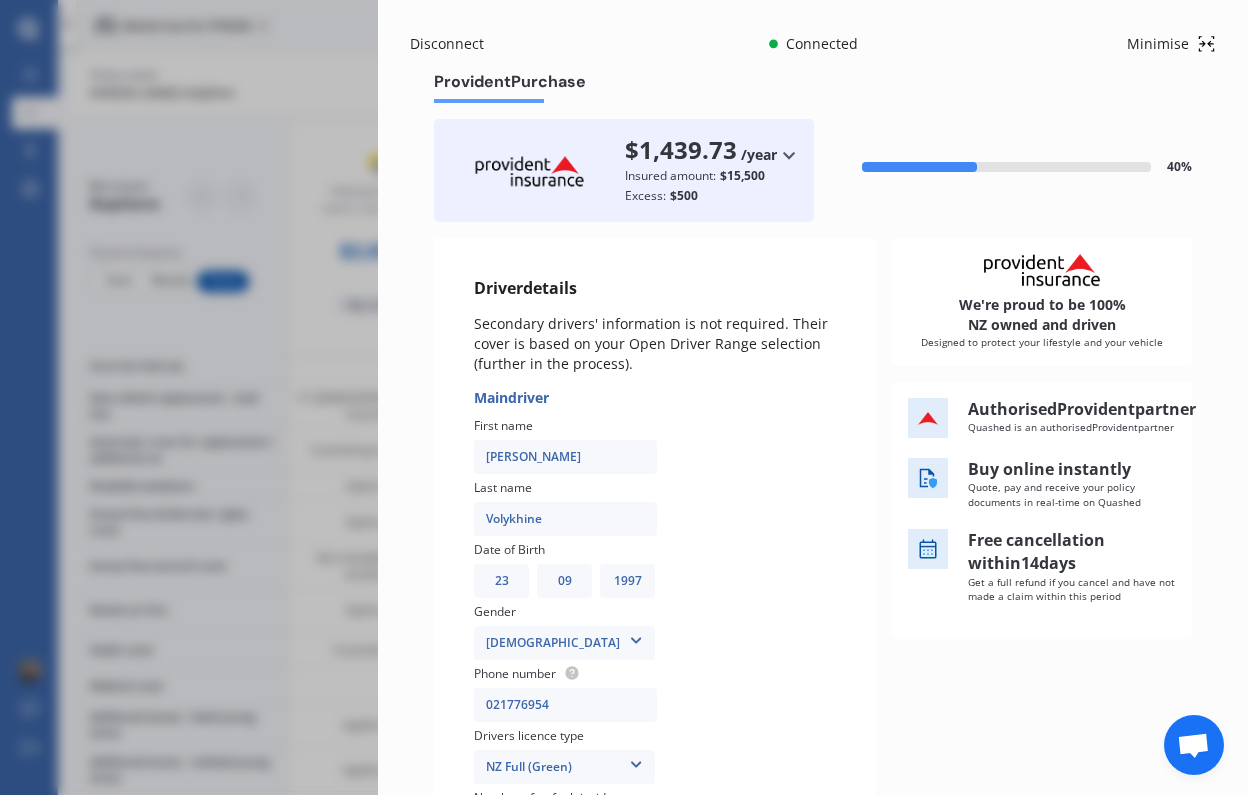 scroll, scrollTop: 0, scrollLeft: 0, axis: both 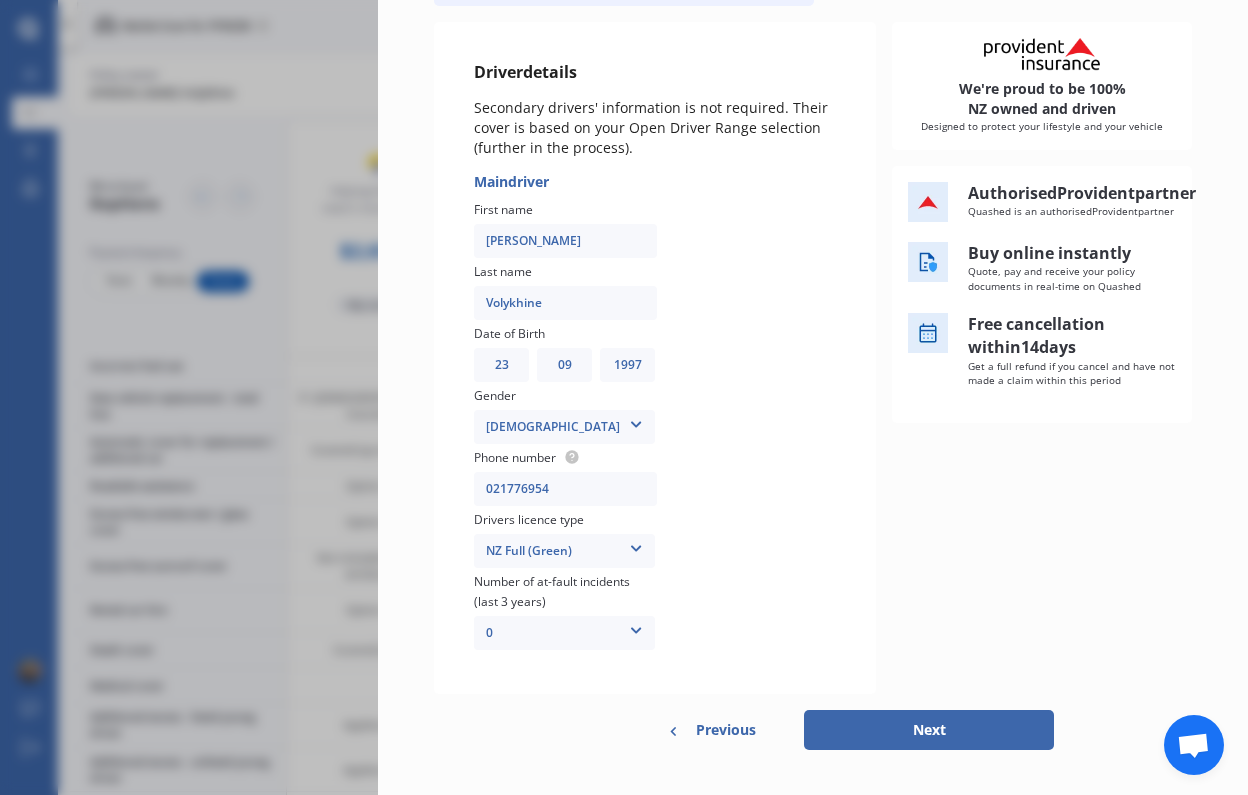 click on "Next" at bounding box center [929, 730] 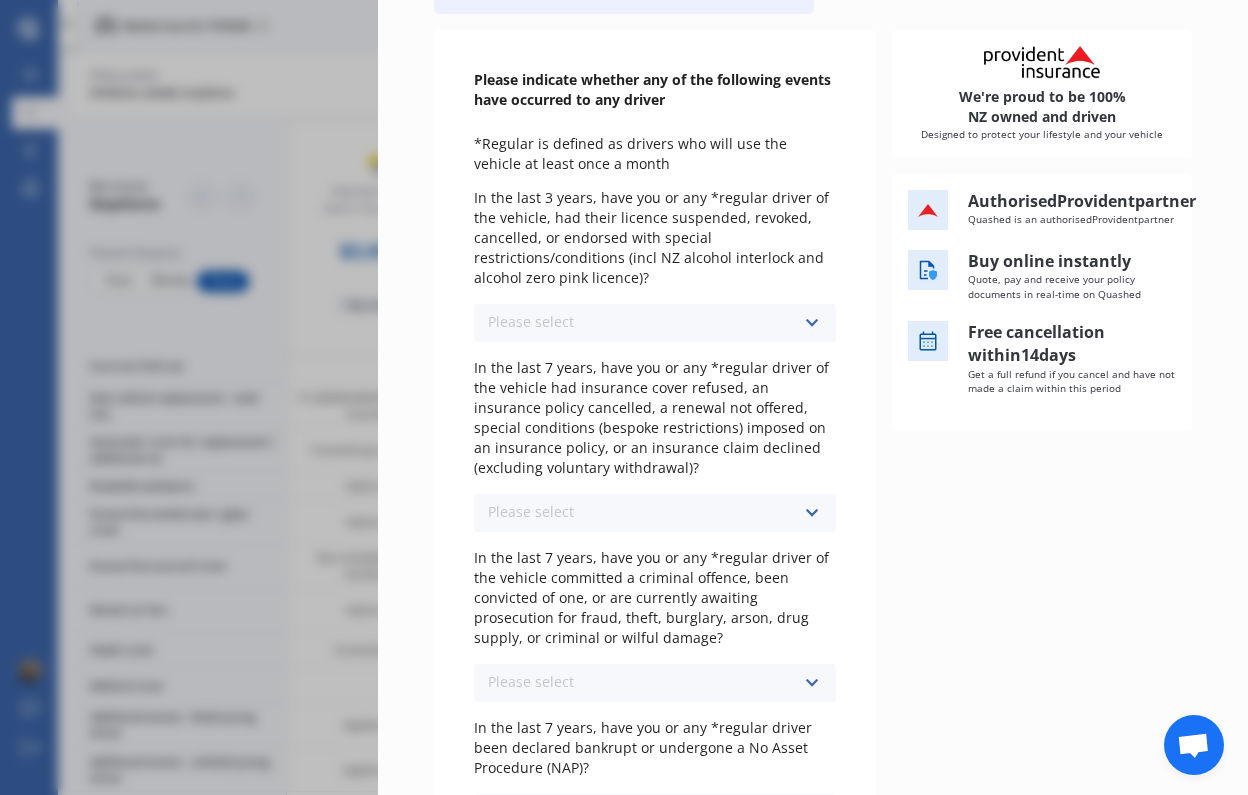scroll, scrollTop: 0, scrollLeft: 0, axis: both 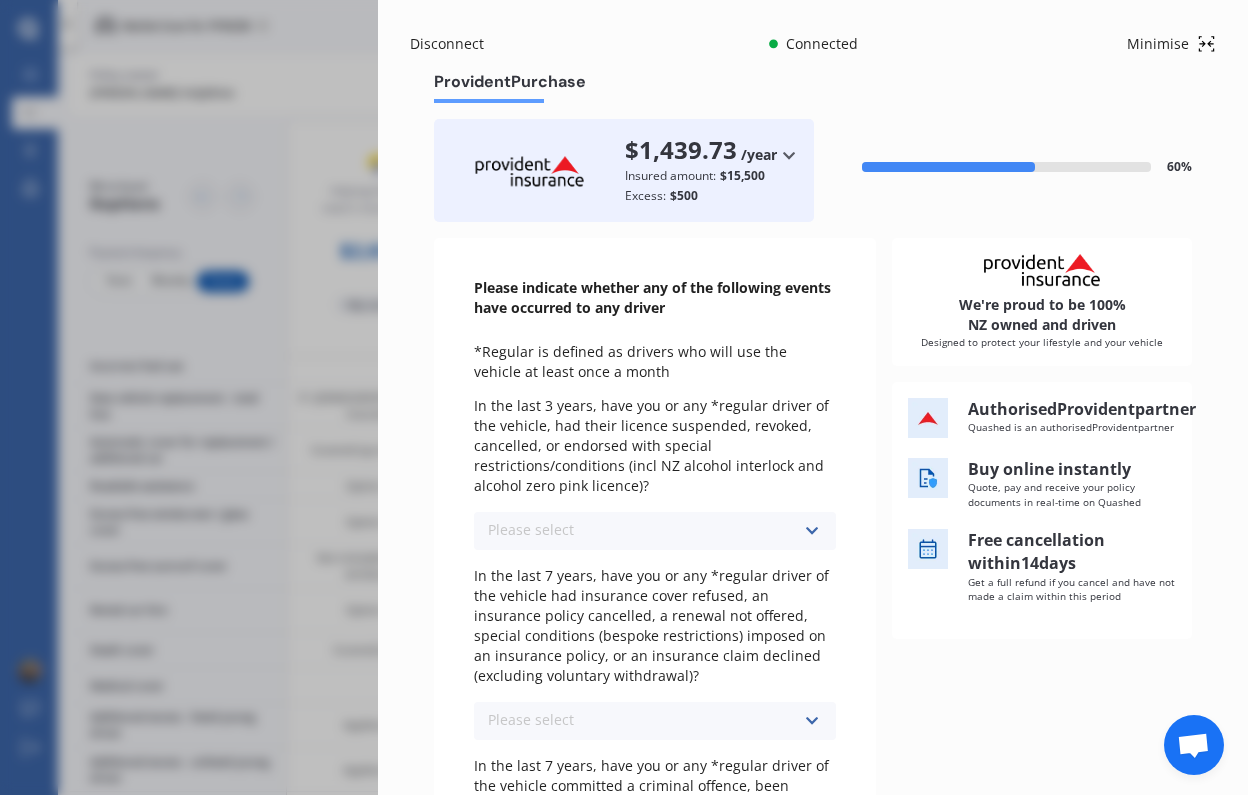 click on "Please select No Yes" at bounding box center (655, 531) 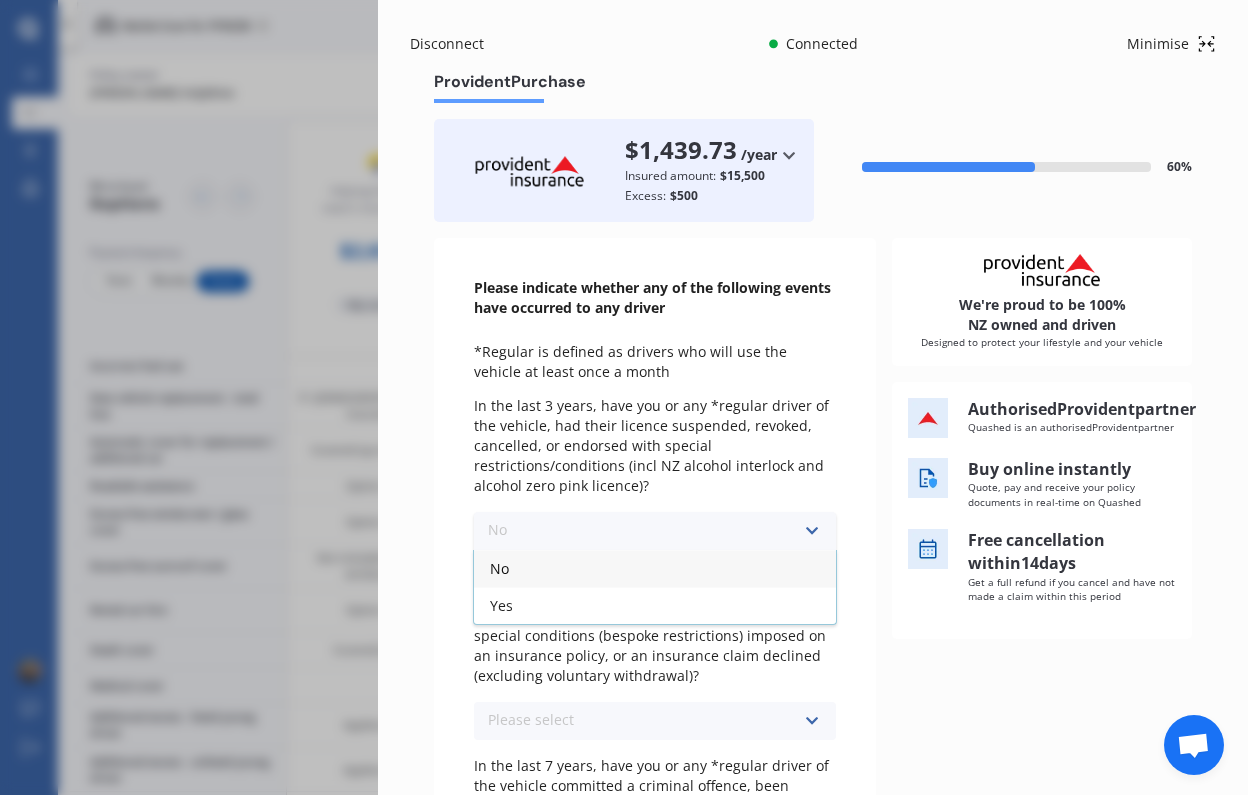 click on "No" at bounding box center (655, 568) 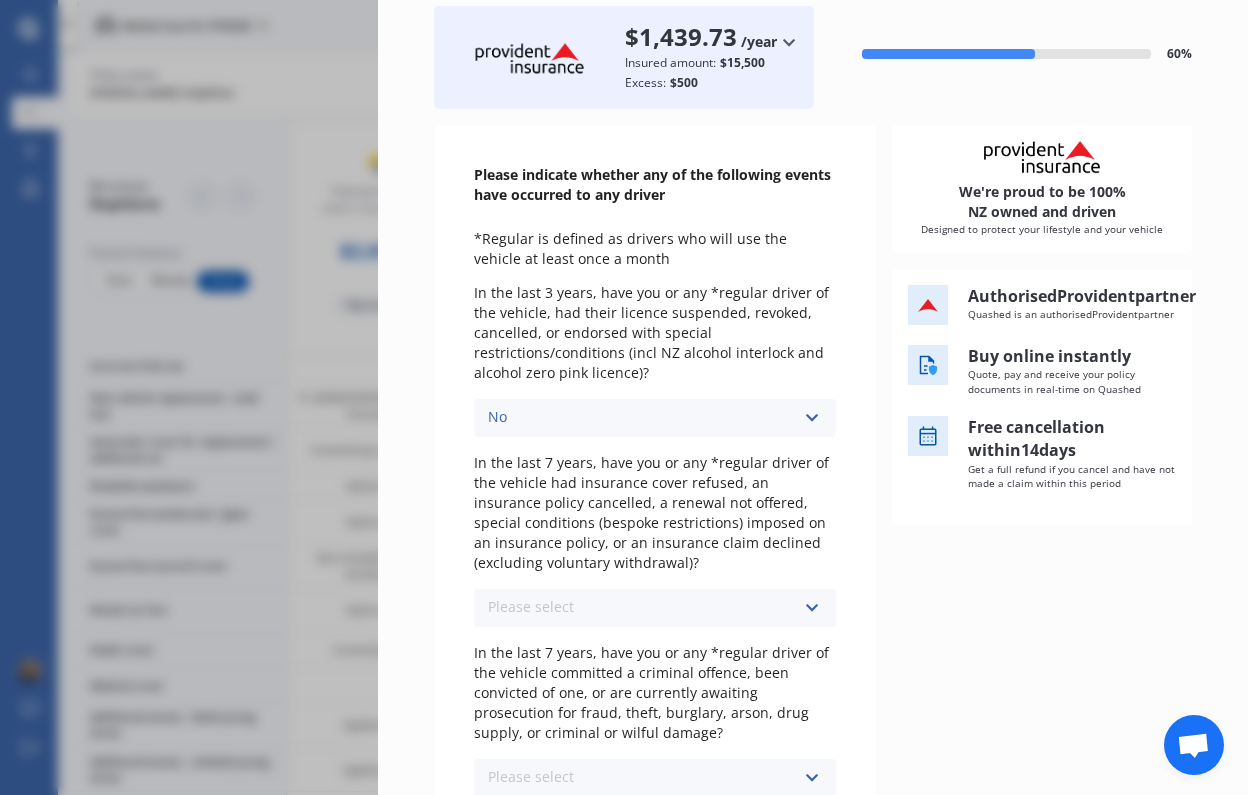 scroll, scrollTop: 141, scrollLeft: 0, axis: vertical 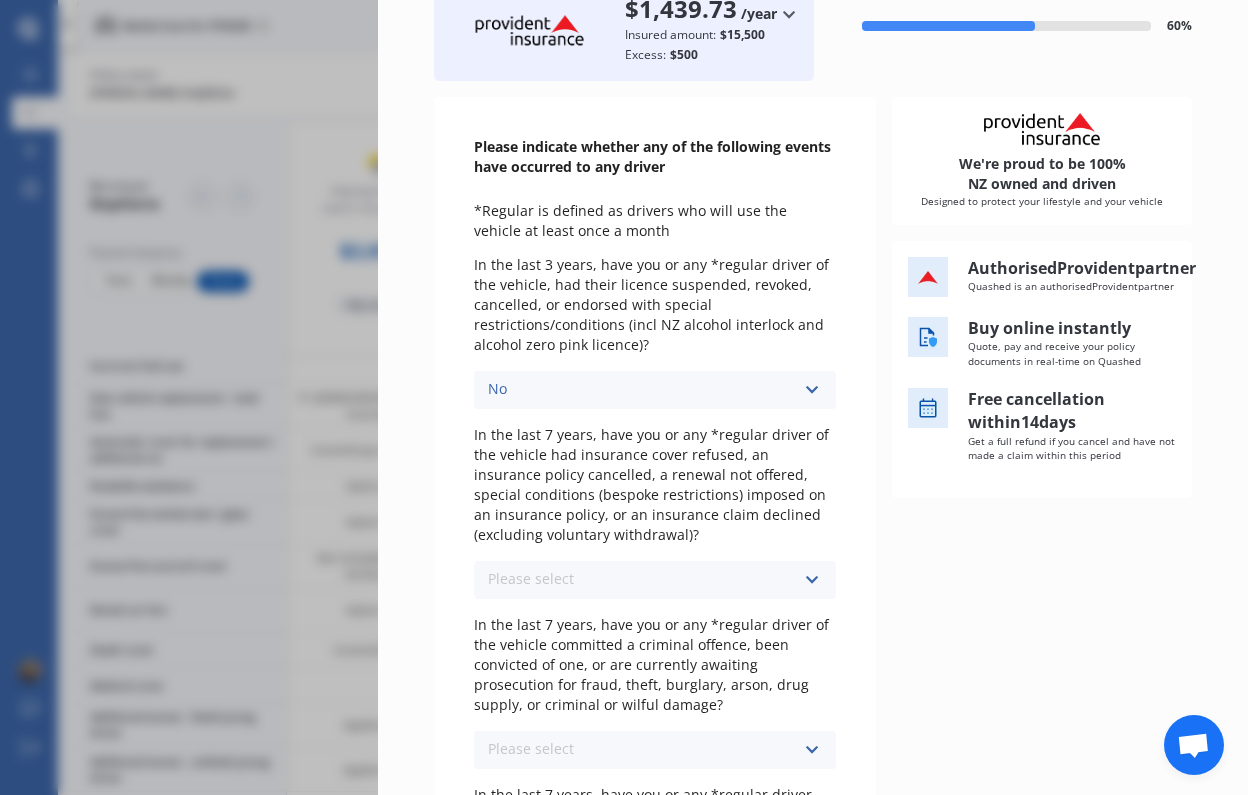 click on "Please select No Yes" at bounding box center (655, 580) 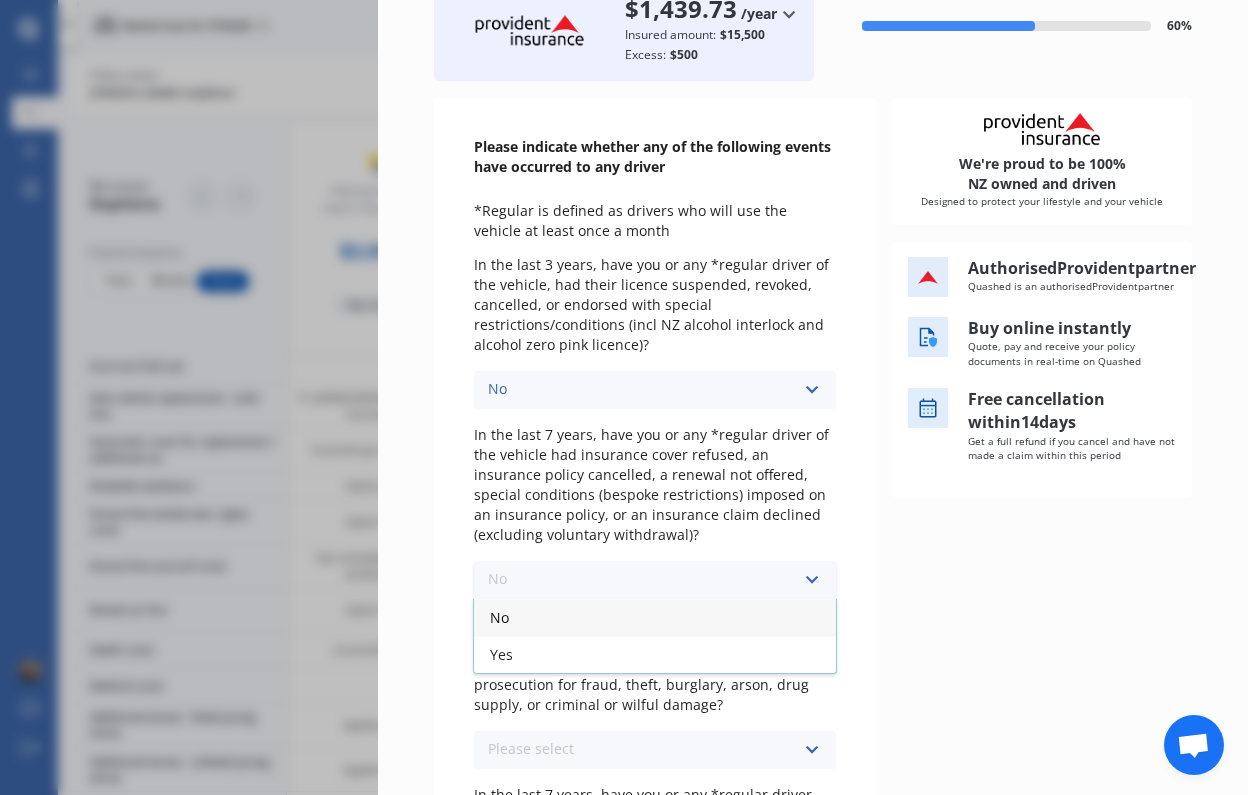 click on "No" at bounding box center (655, 617) 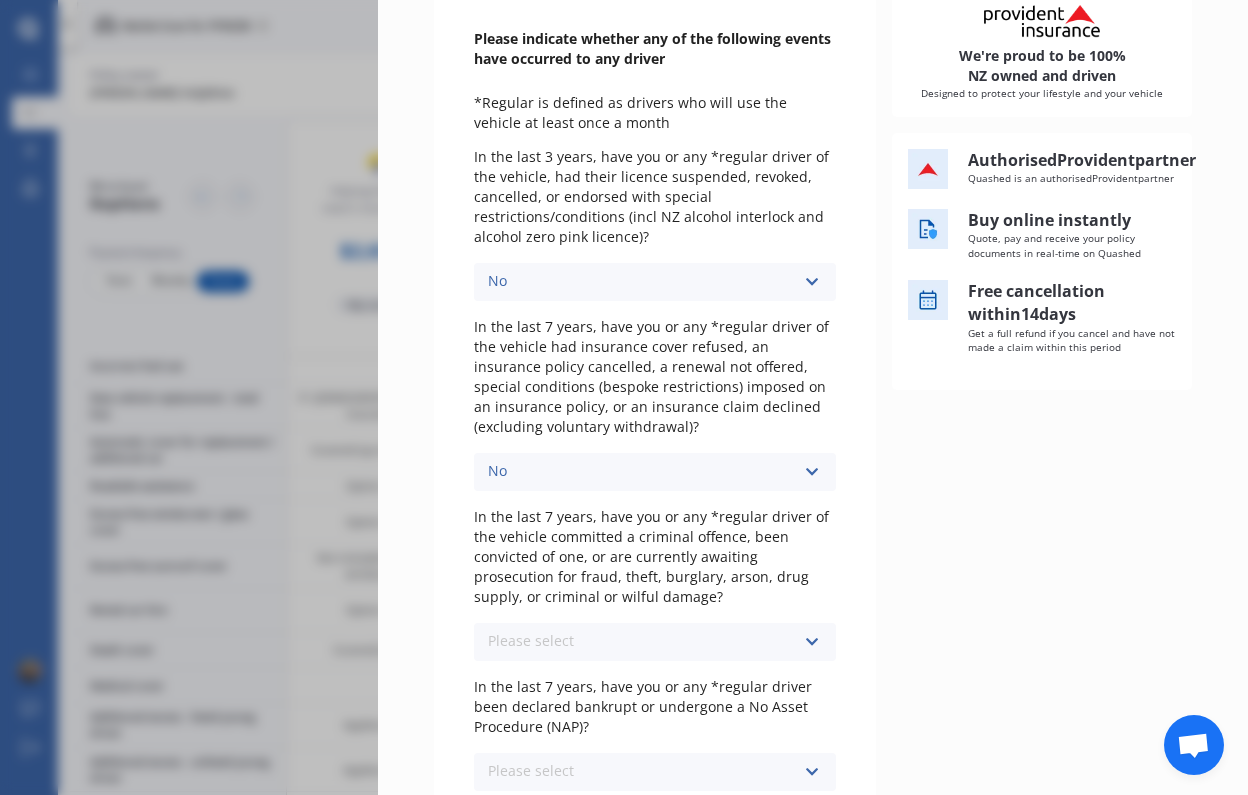 scroll, scrollTop: 252, scrollLeft: 0, axis: vertical 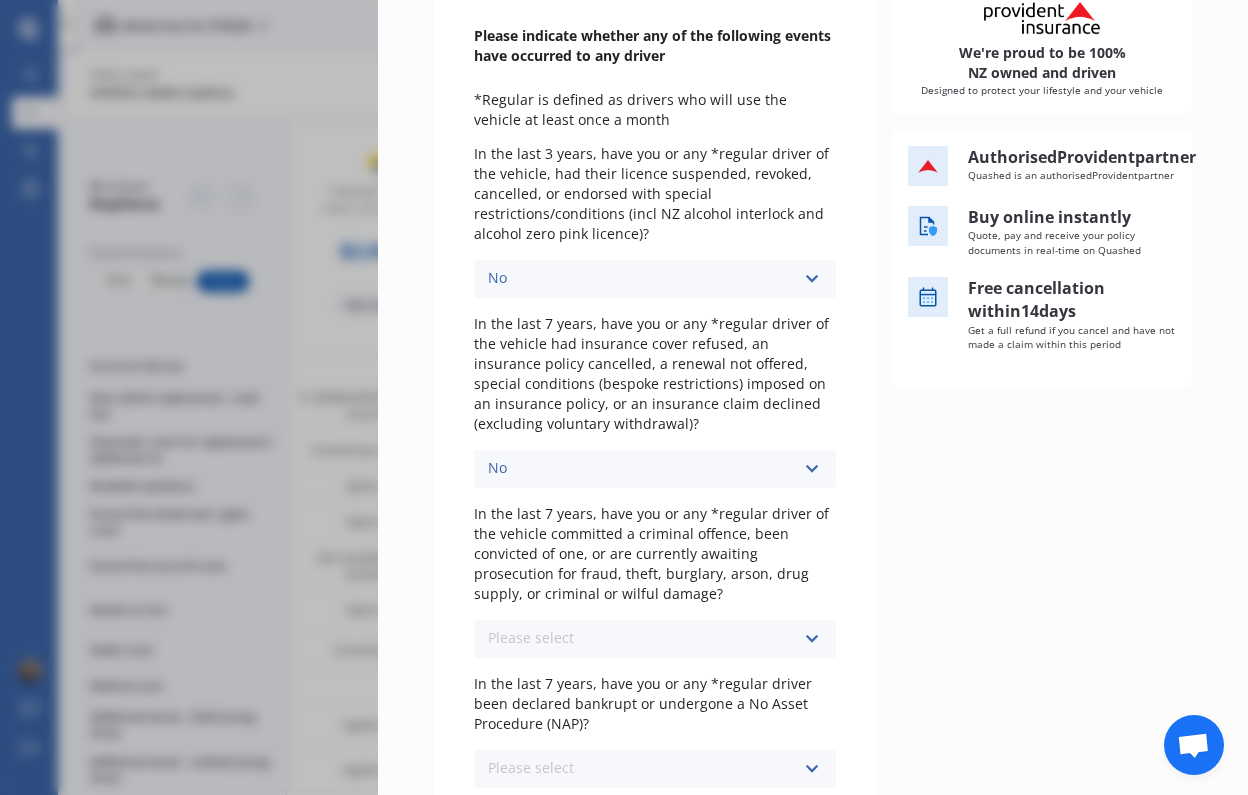 click on "Please select No Yes" at bounding box center [655, 639] 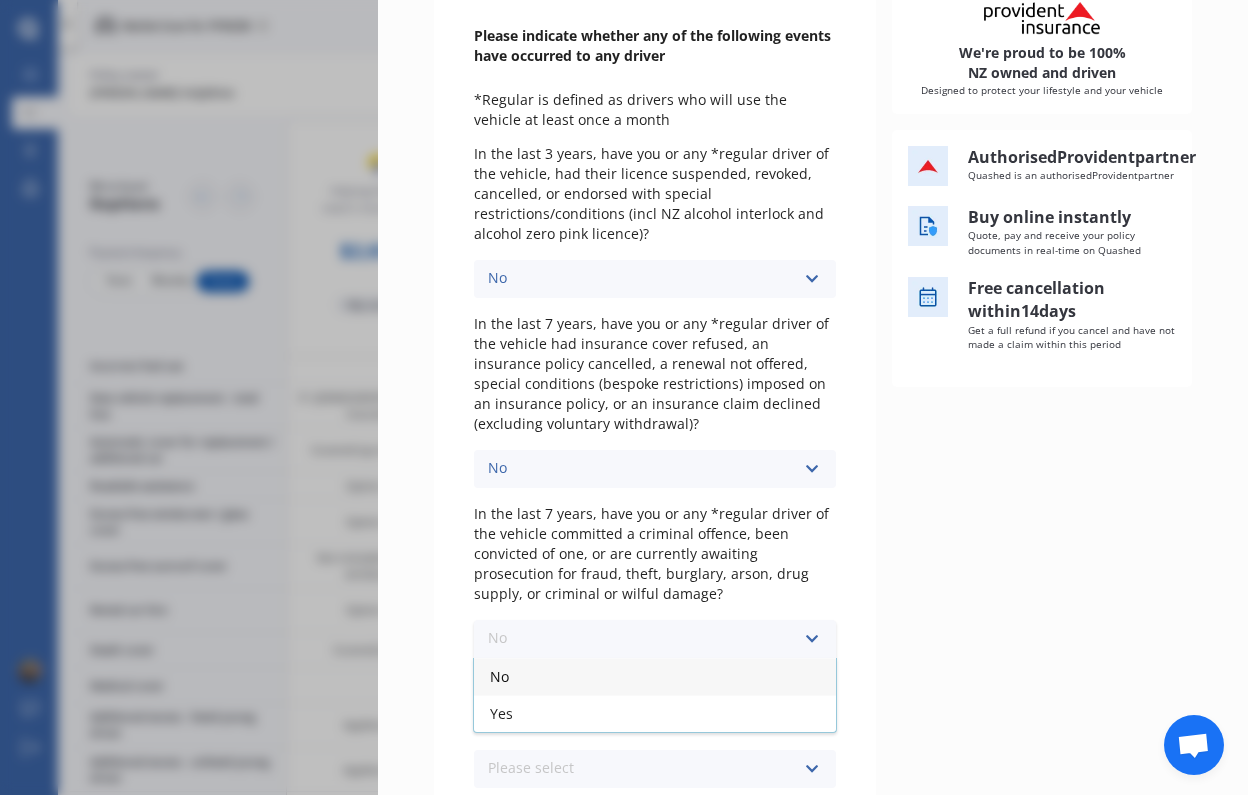click on "No" at bounding box center (655, 676) 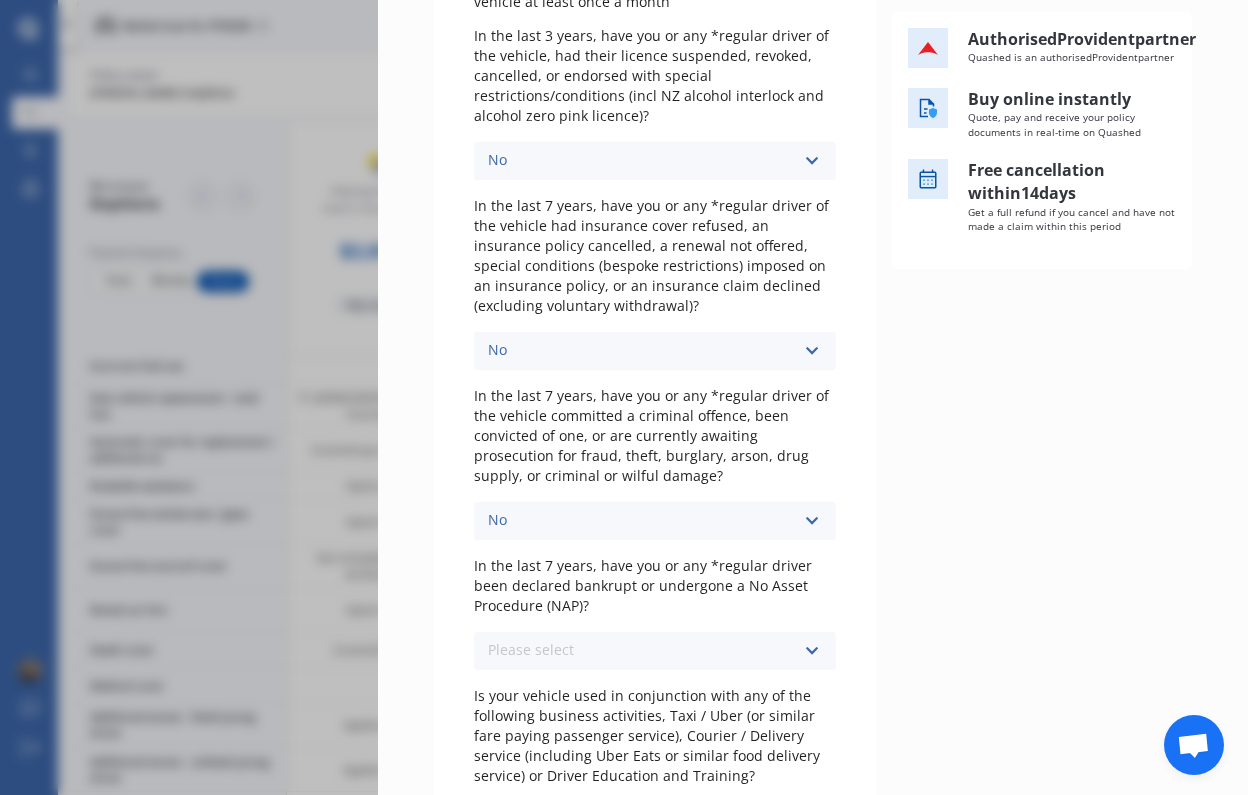scroll, scrollTop: 376, scrollLeft: 0, axis: vertical 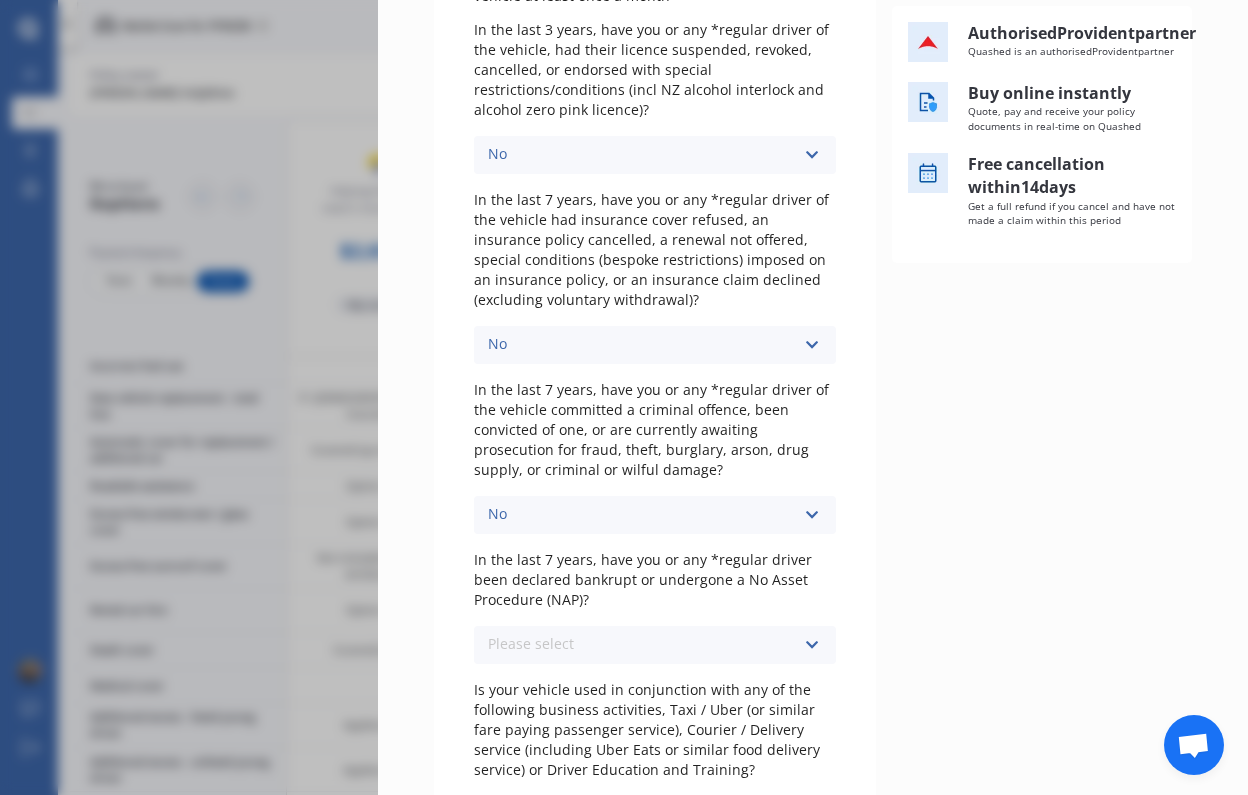 click on "Please select No Yes" at bounding box center [655, 645] 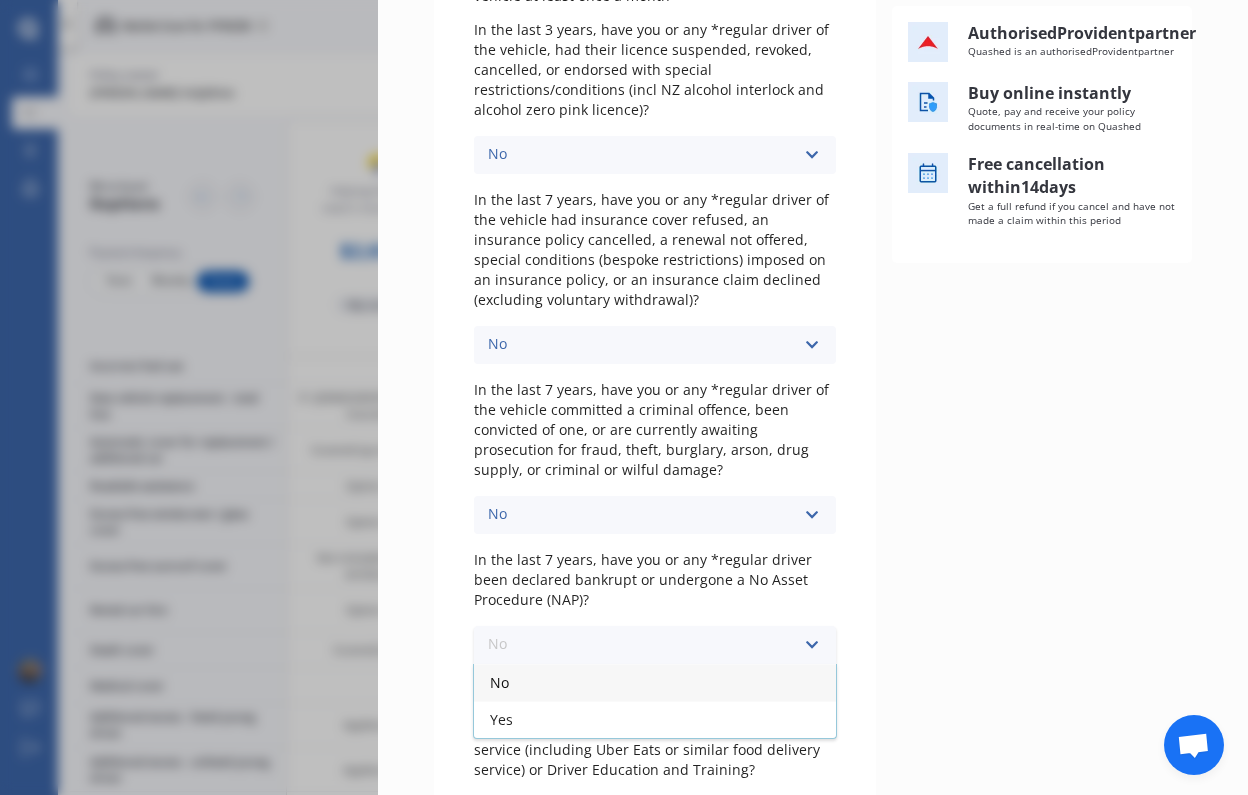 click on "No" at bounding box center (655, 682) 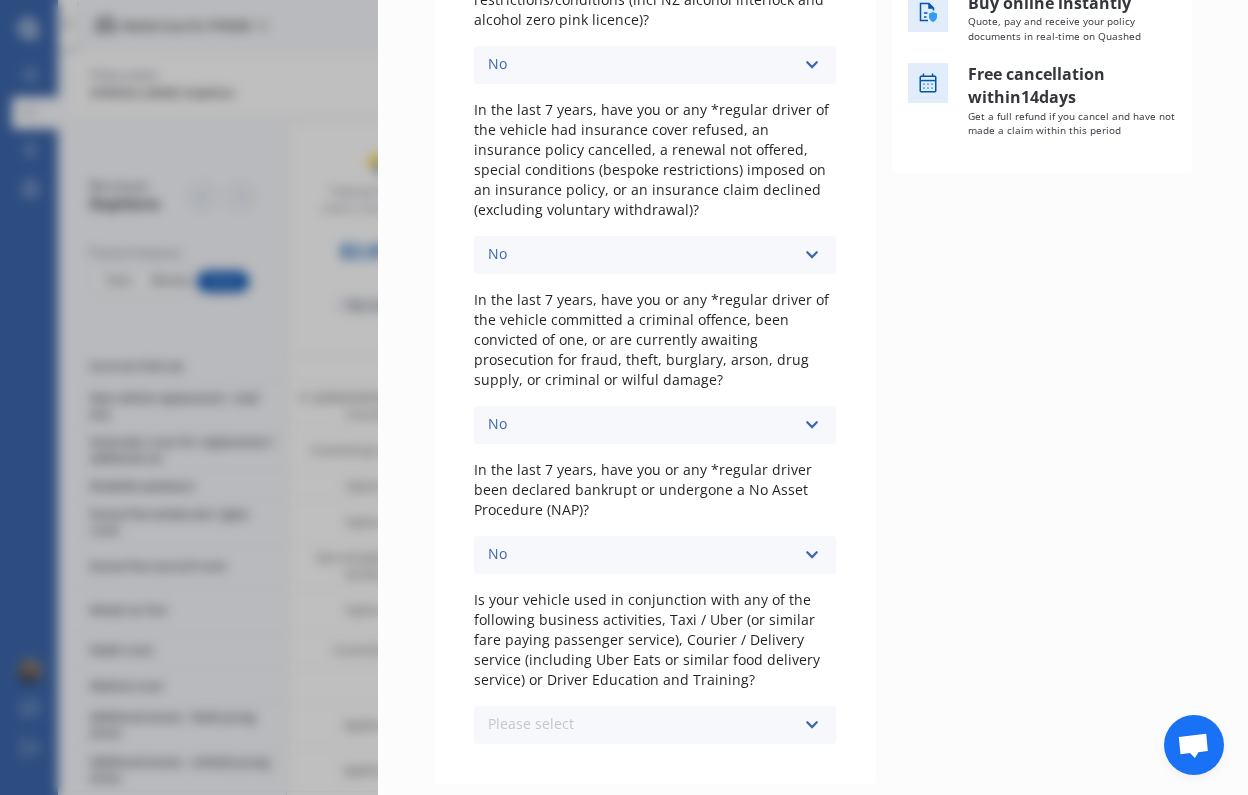 scroll, scrollTop: 465, scrollLeft: 0, axis: vertical 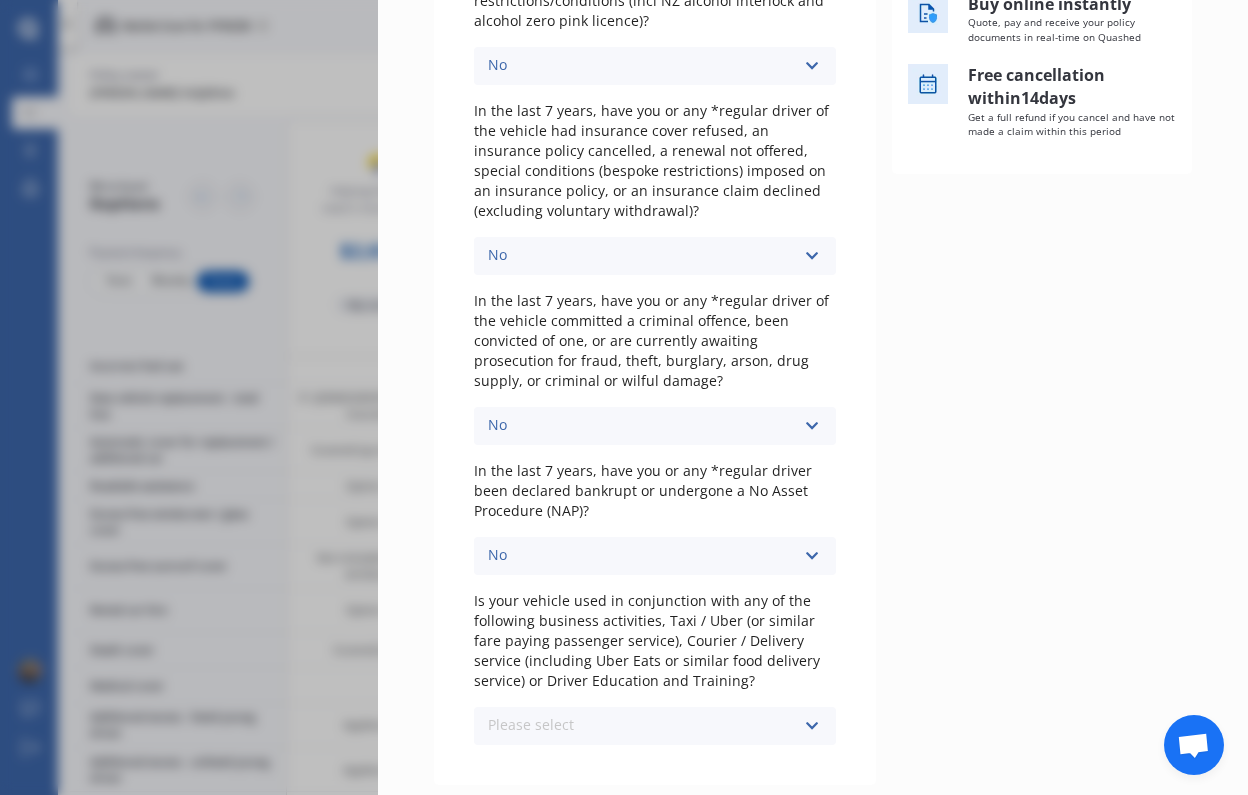 click on "Please select No Yes" at bounding box center [655, 726] 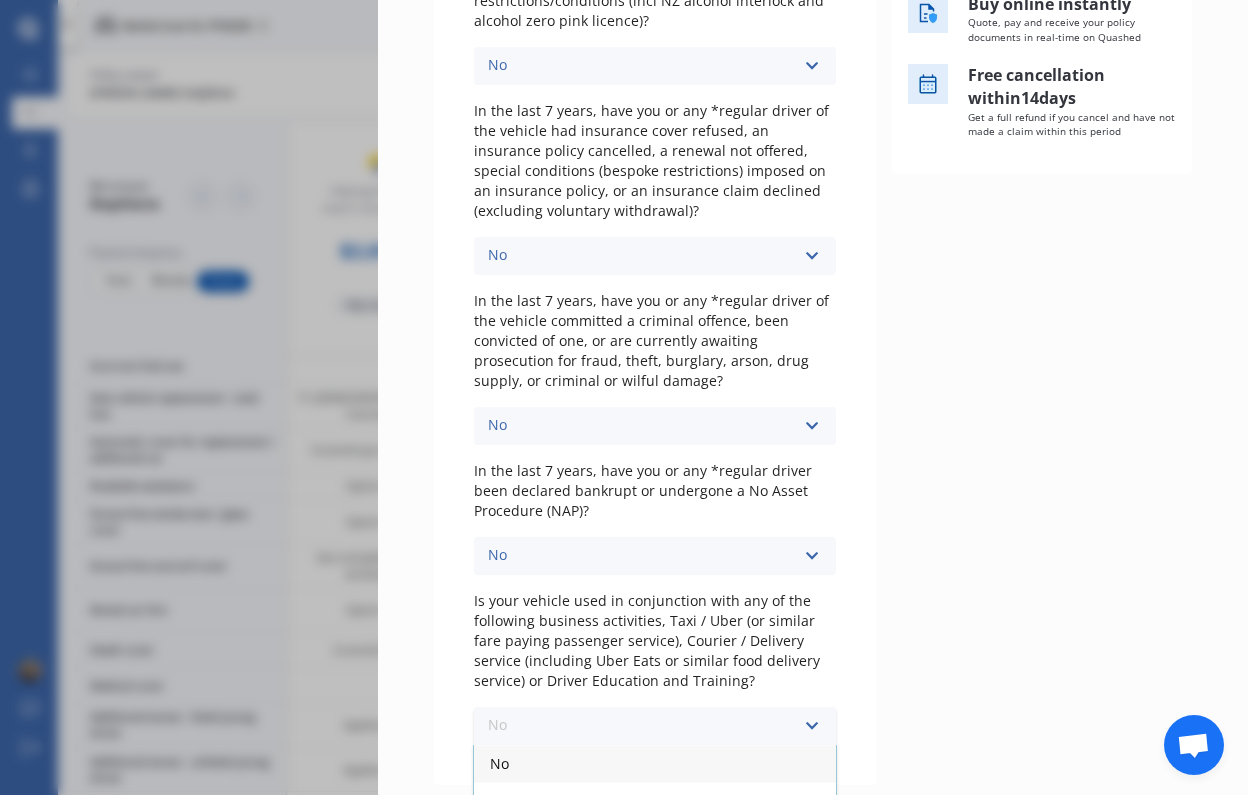 click on "No" at bounding box center [655, 763] 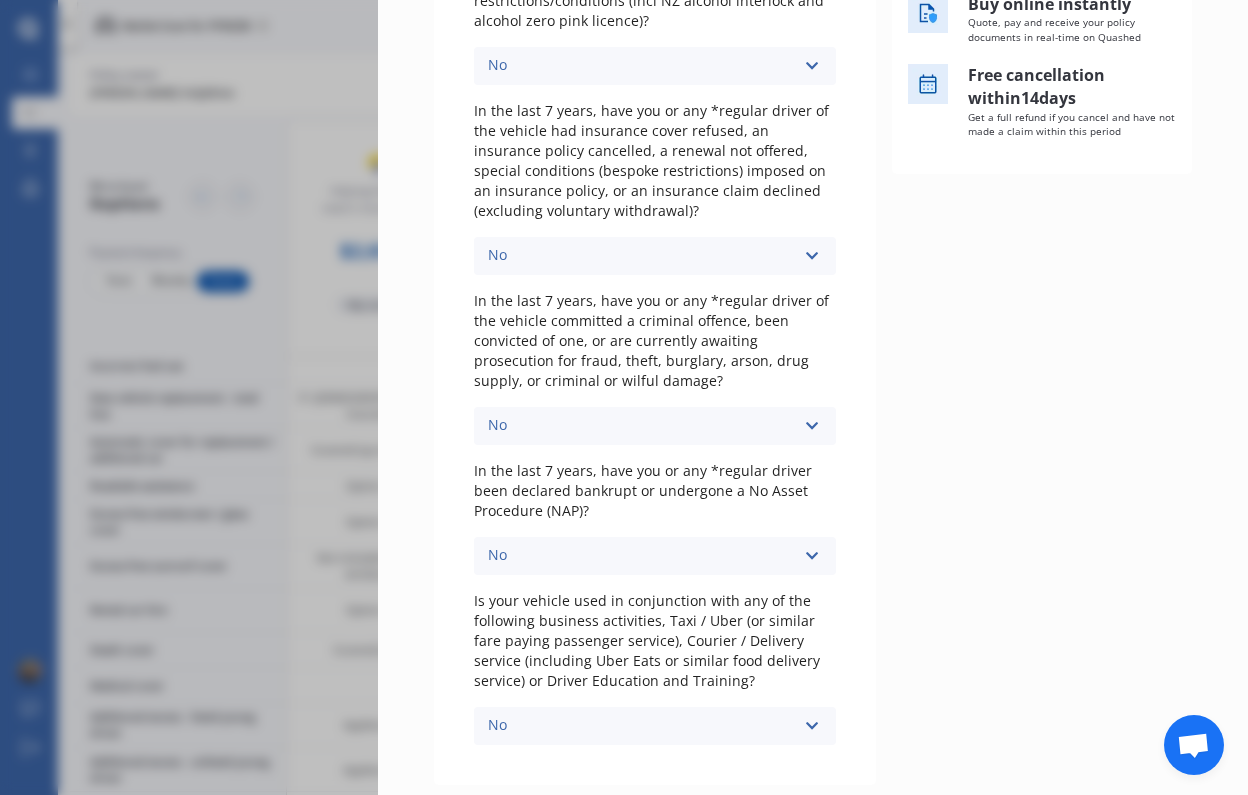 click on "Next" at bounding box center [929, 821] 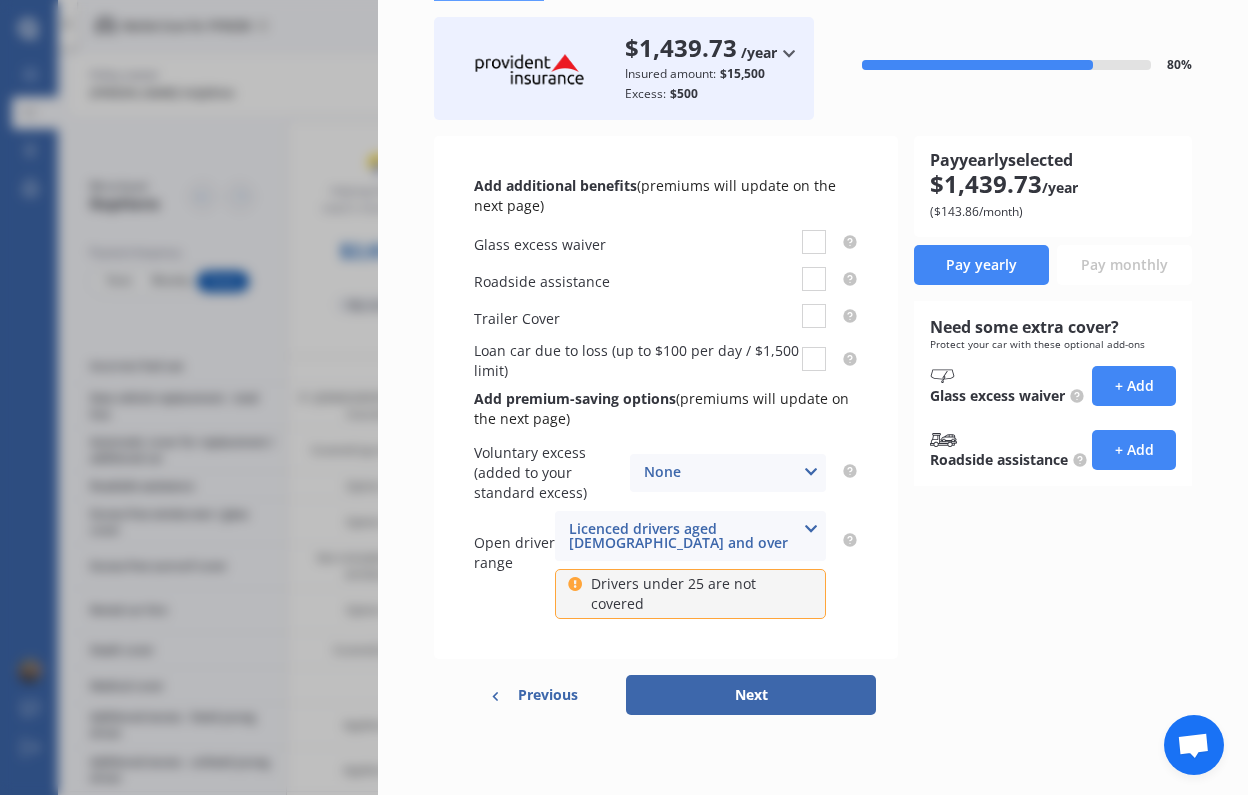 scroll, scrollTop: 0, scrollLeft: 0, axis: both 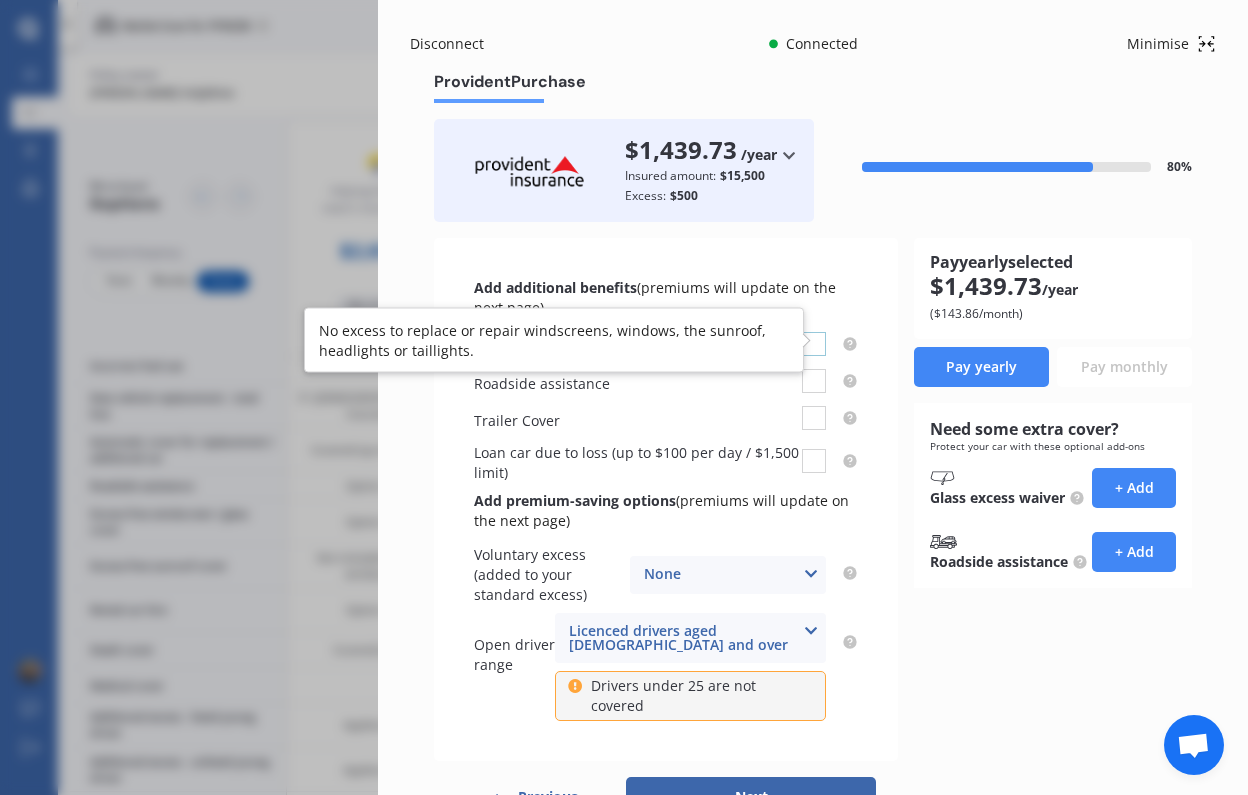 click at bounding box center (814, 332) 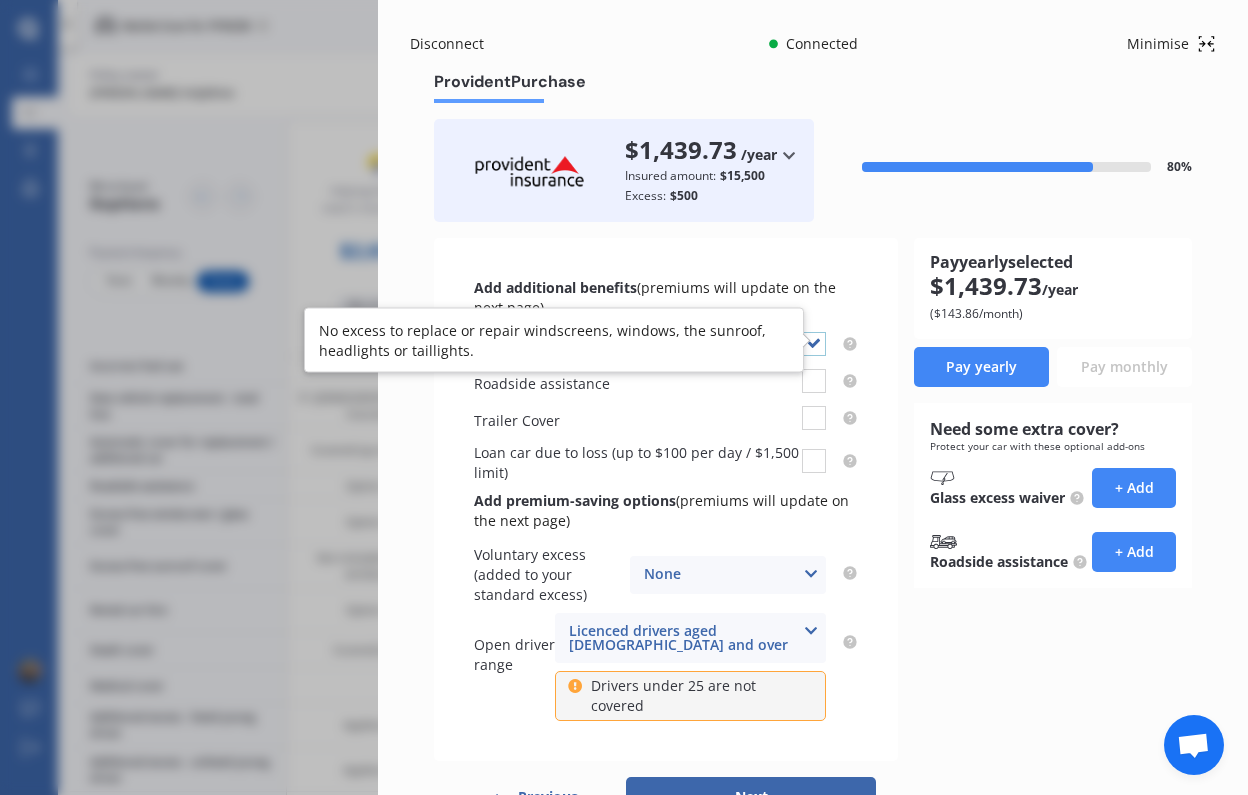 checkbox on "true" 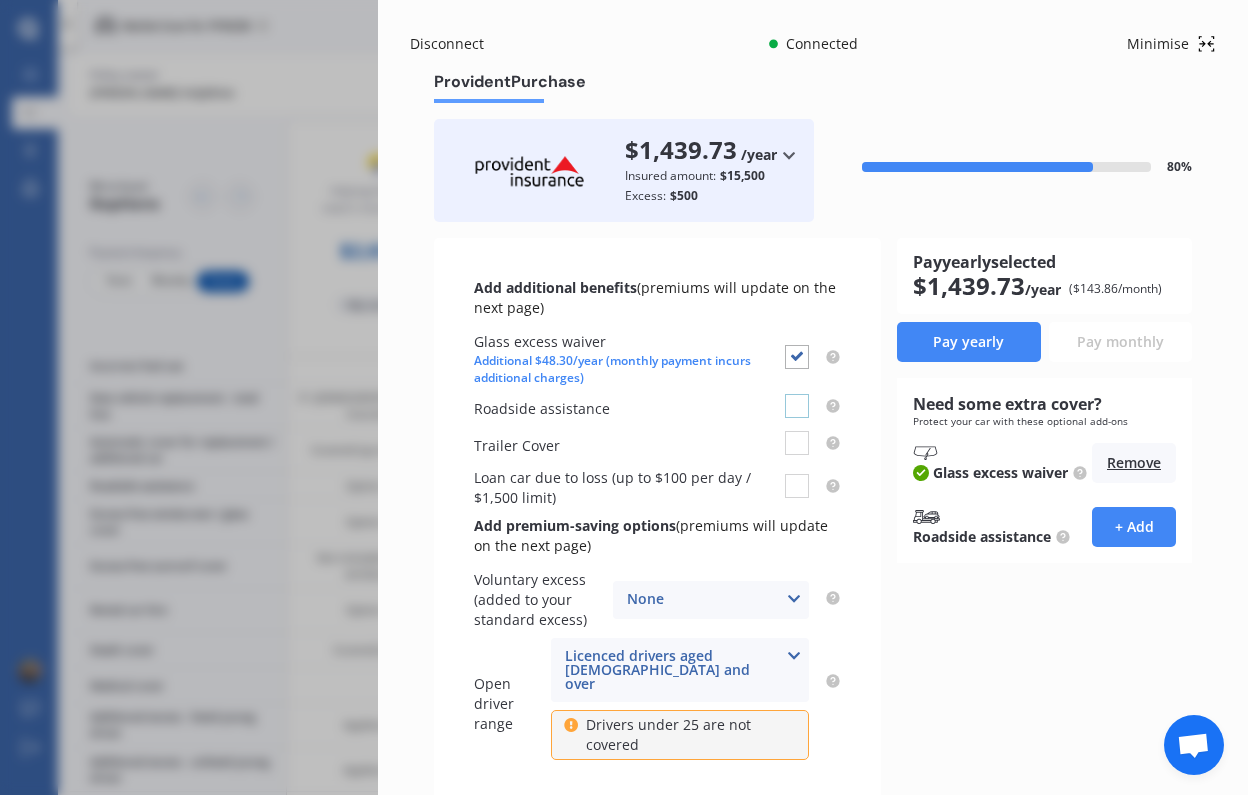 click at bounding box center [797, 394] 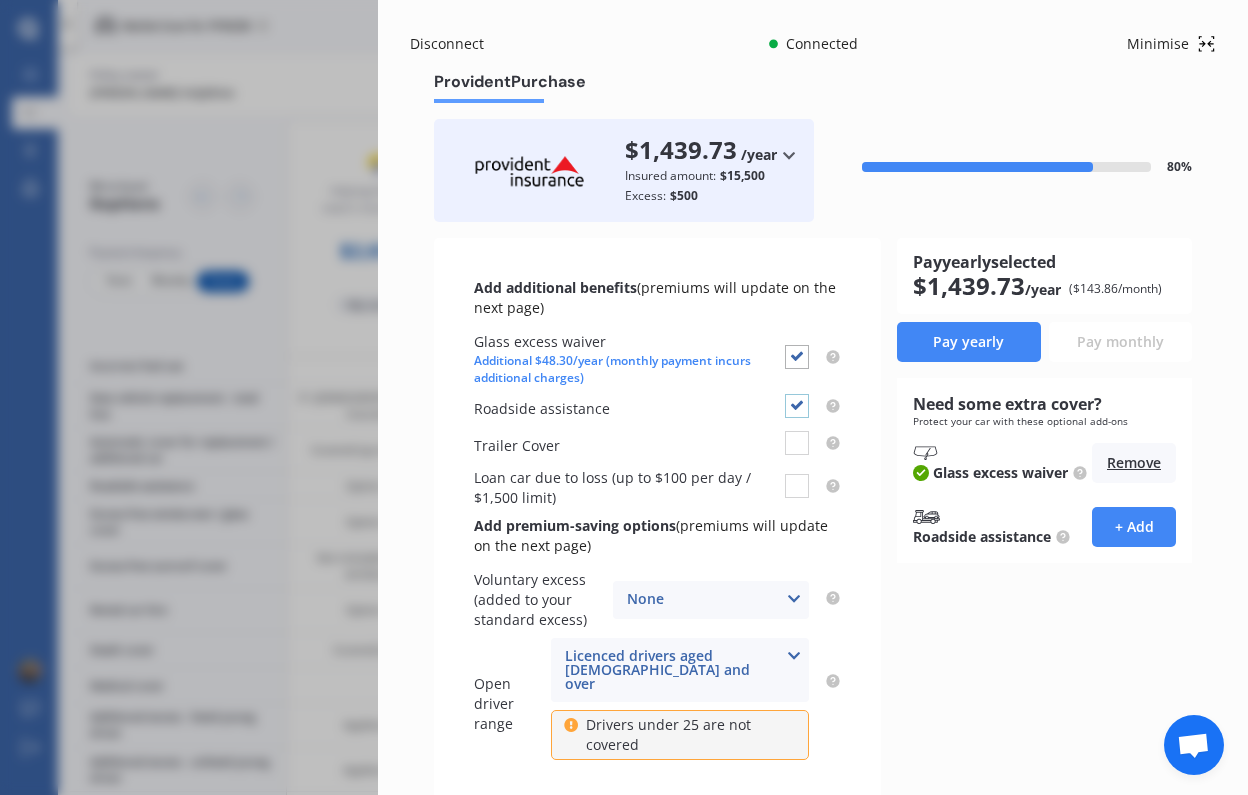 checkbox on "true" 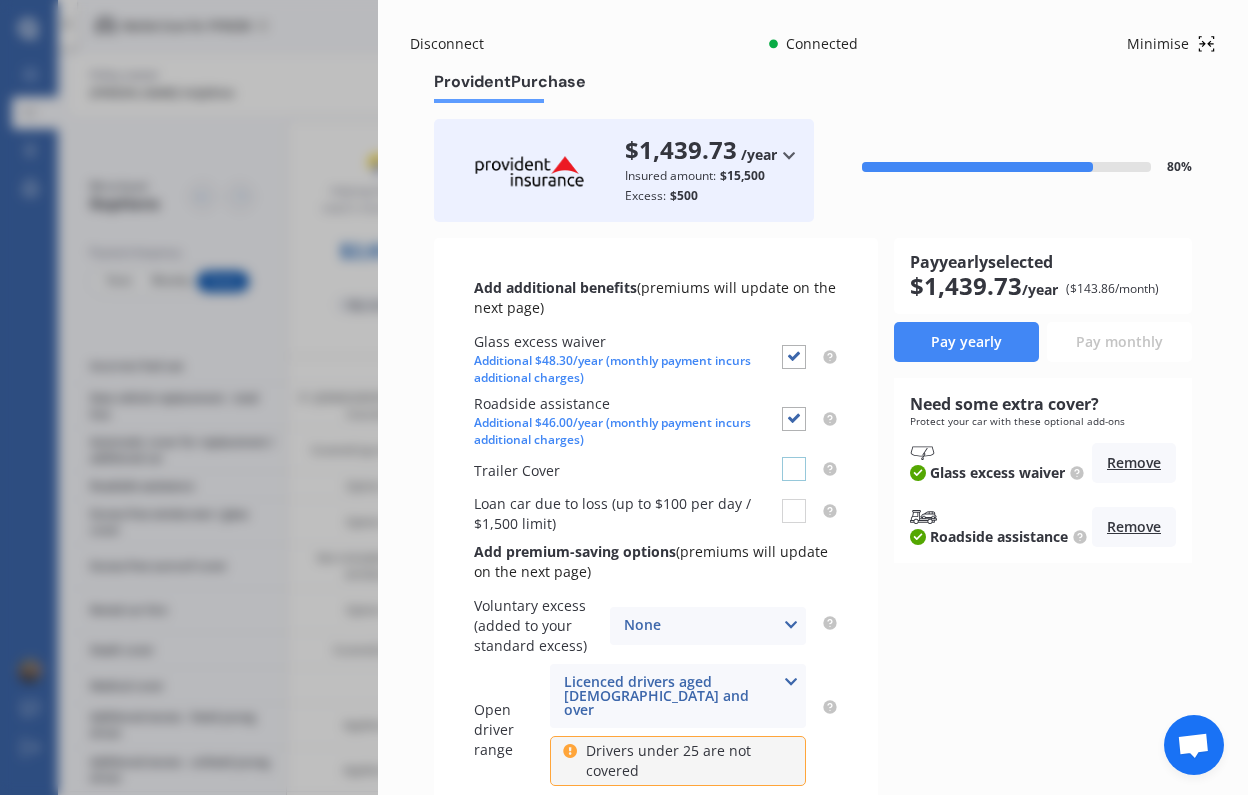 click at bounding box center [794, 457] 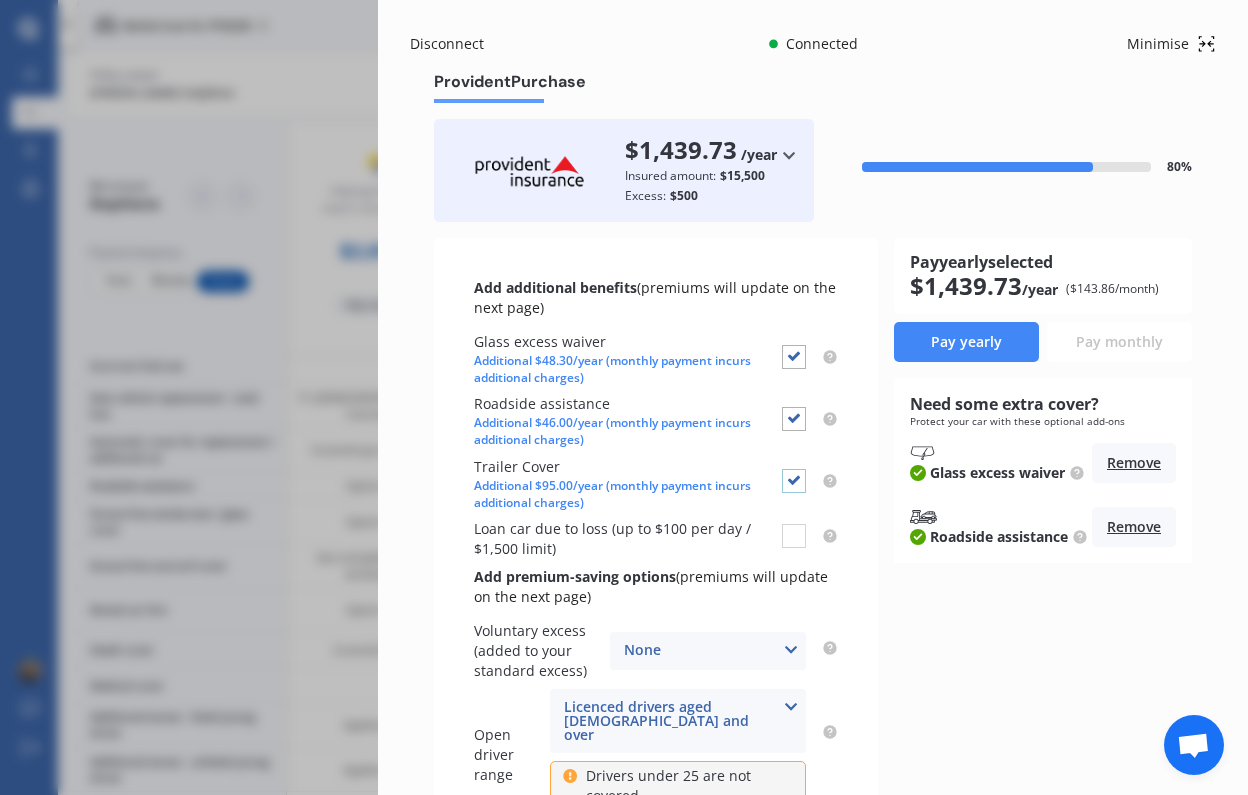 scroll, scrollTop: 28, scrollLeft: 0, axis: vertical 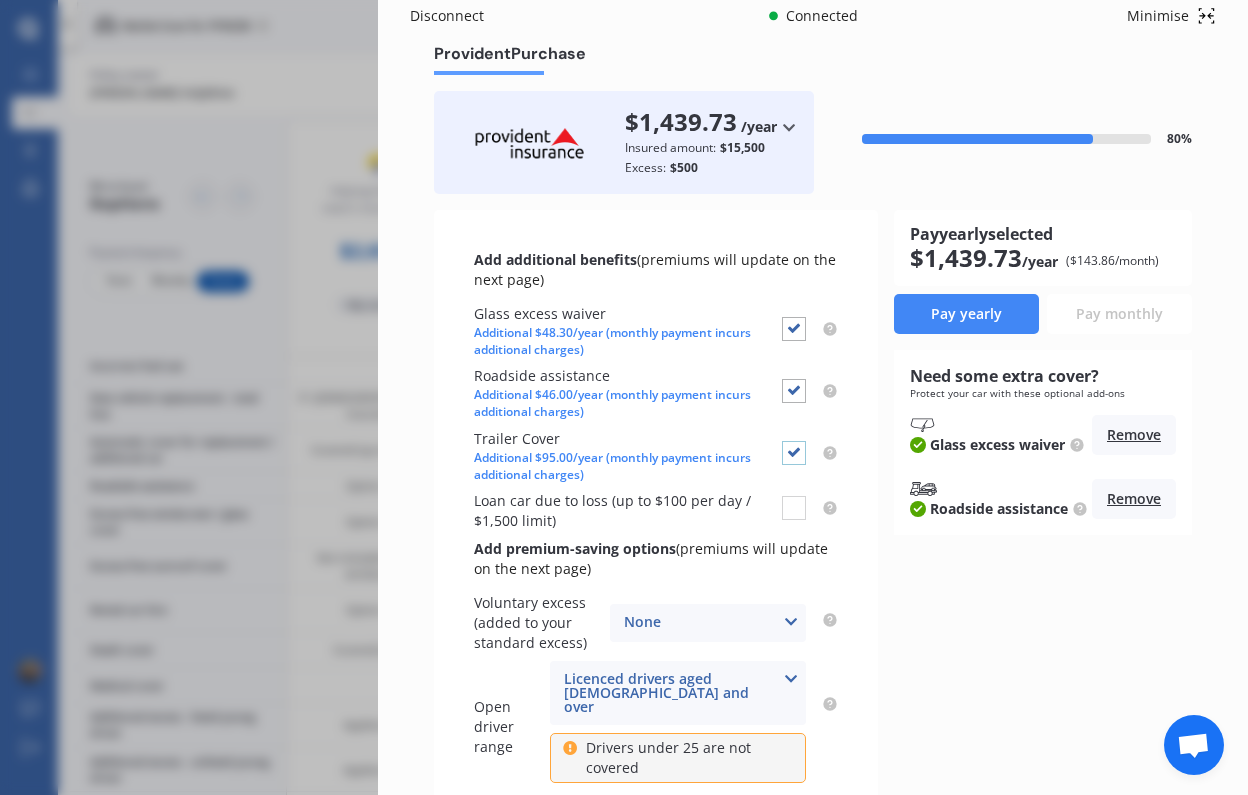 click at bounding box center [794, 441] 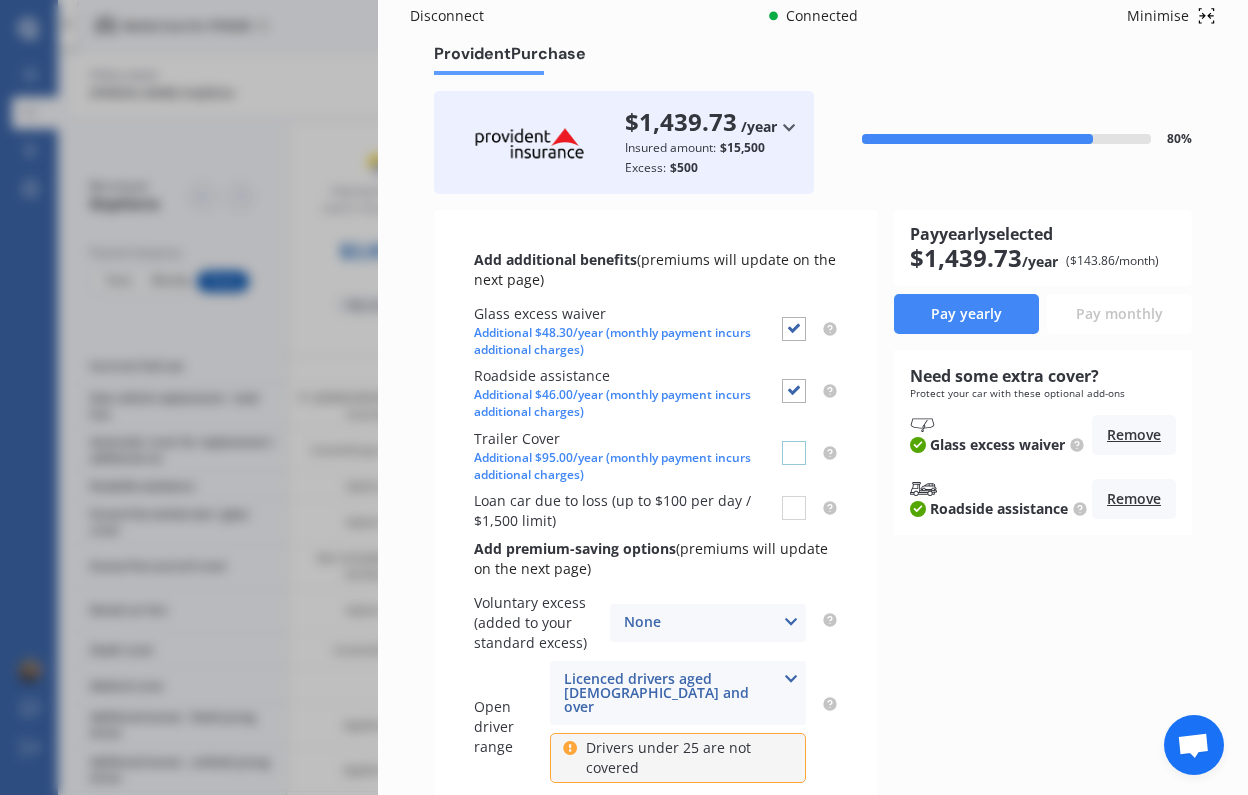 checkbox on "false" 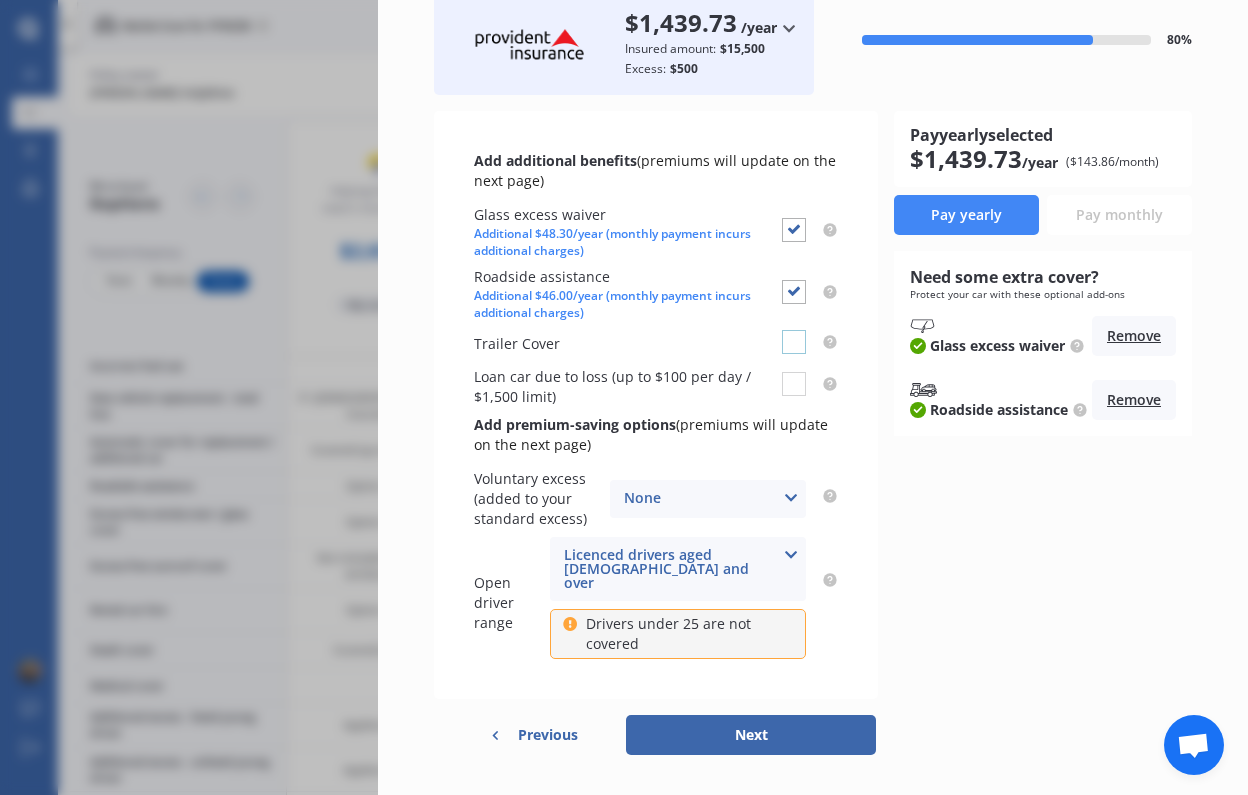scroll, scrollTop: 131, scrollLeft: 0, axis: vertical 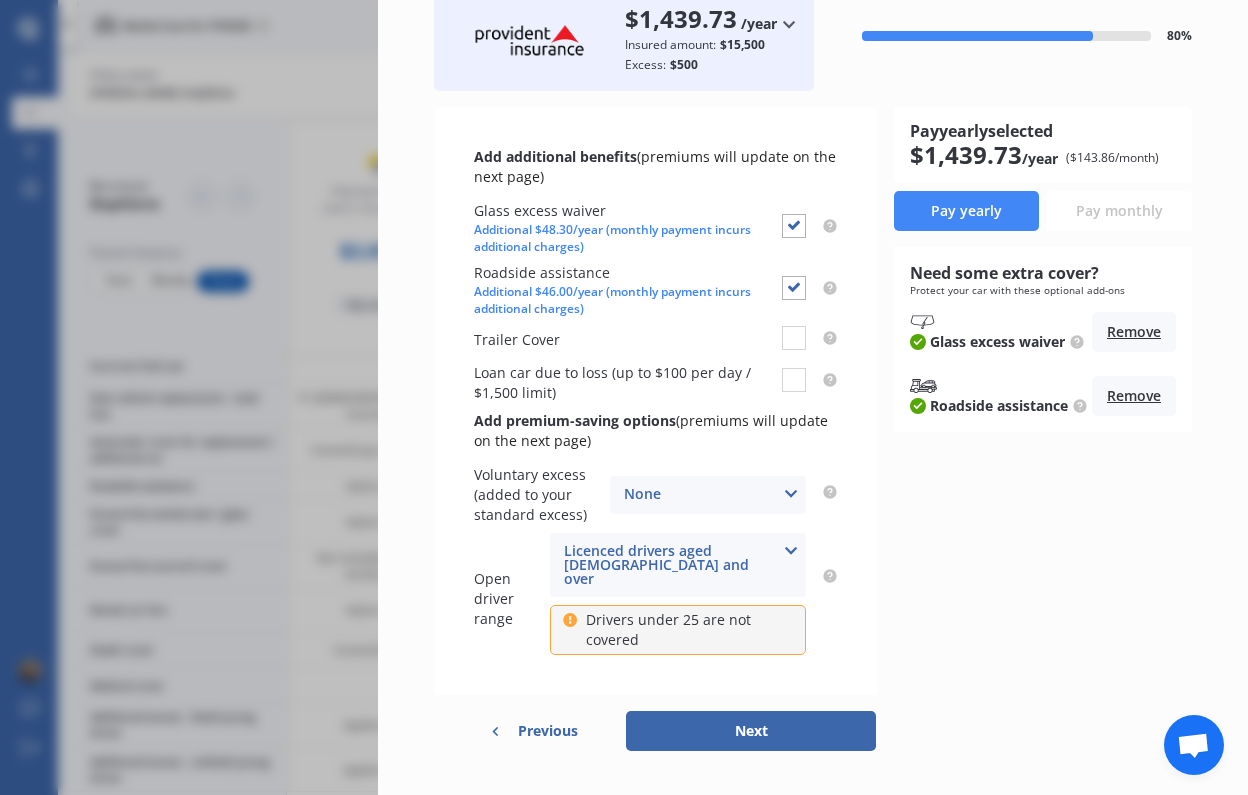 click on "None None $200 $450 $700 $950 $1,200 $1,700" at bounding box center (708, 495) 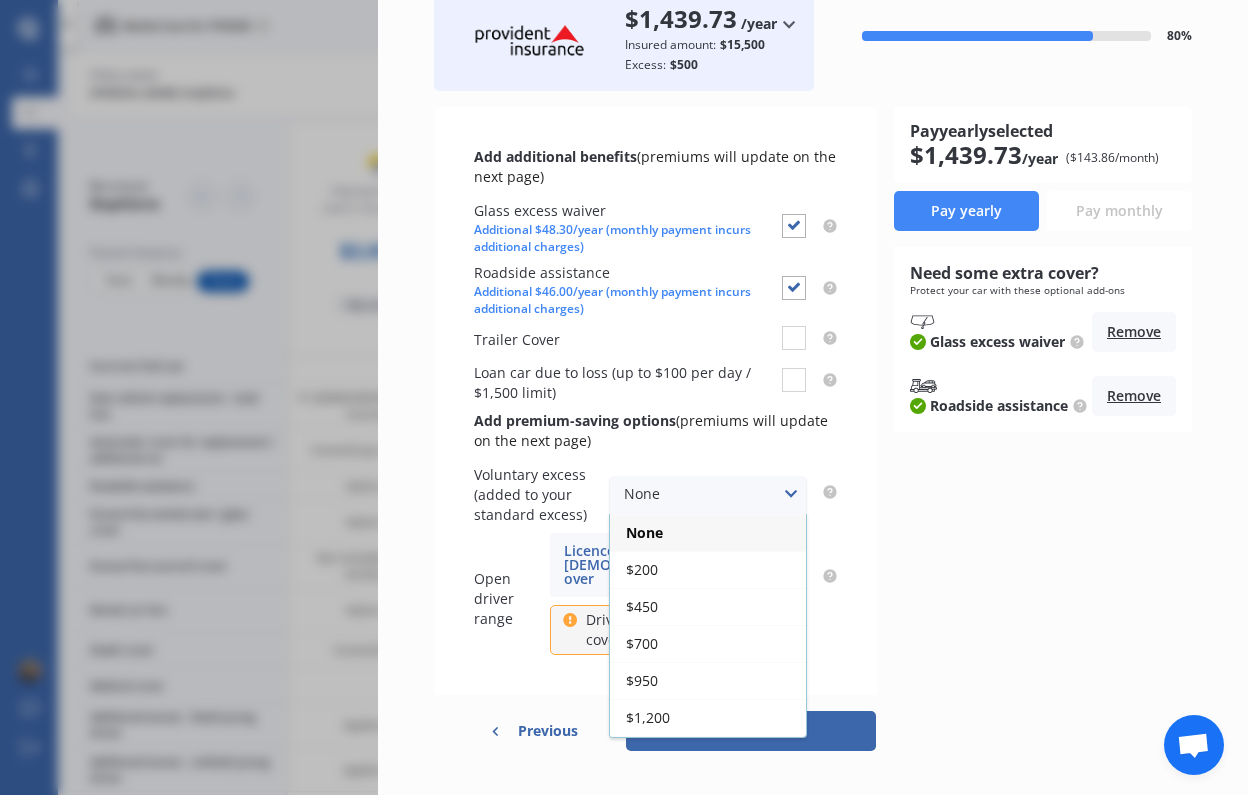 click on "Pay  yearly  selected $ 1,439.73 /year ($ 143.86 /month) Pay yearly Pay monthly Need some extra cover? Protect your car with these optional add-ons Glass excess waiver Remove Roadside assistance Remove" at bounding box center [1043, 401] 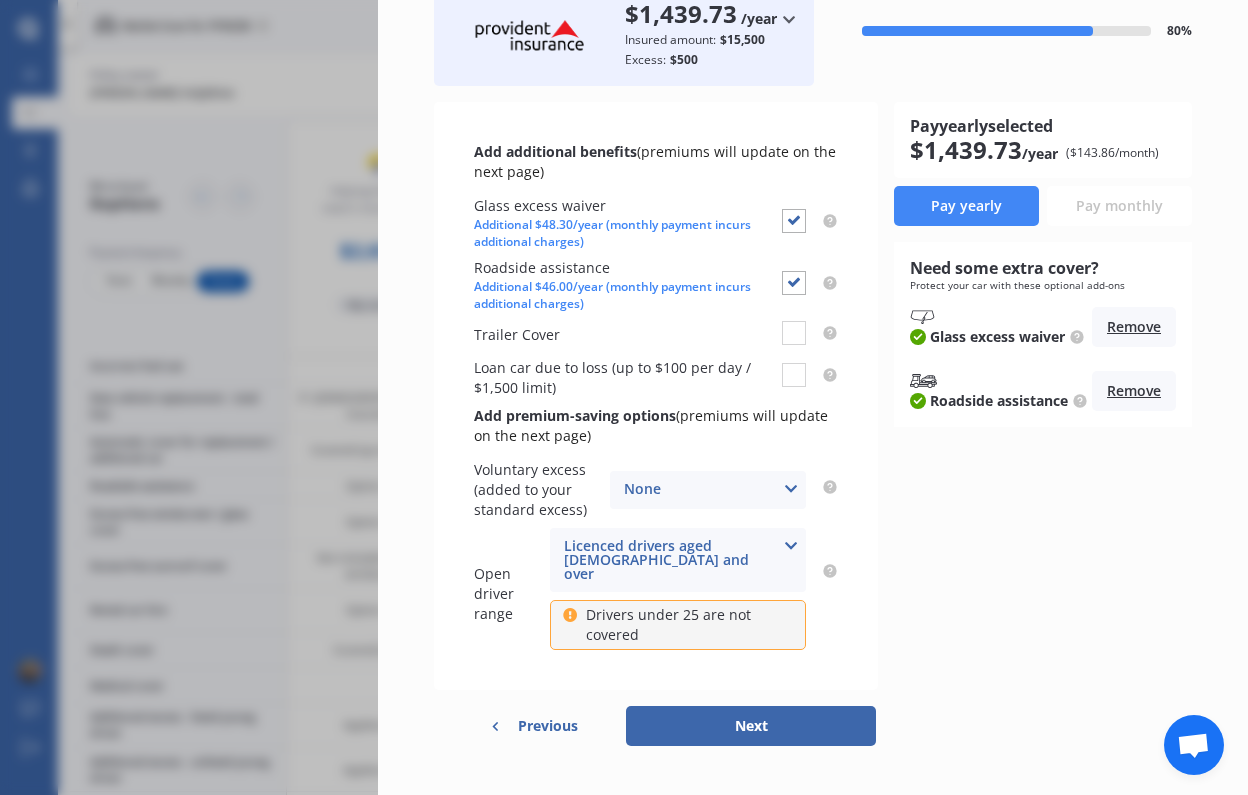 scroll, scrollTop: 135, scrollLeft: 0, axis: vertical 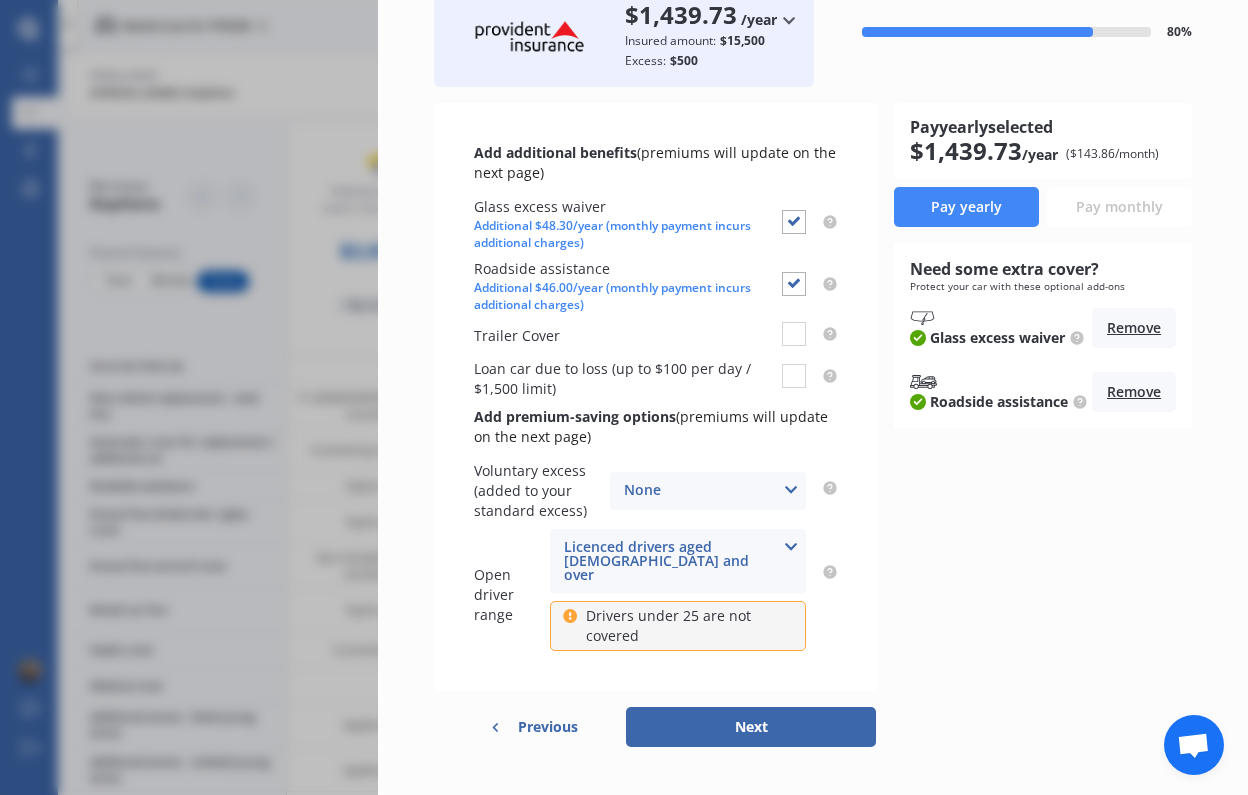 click on "Licenced drivers aged [DEMOGRAPHIC_DATA] and over Licenced drivers aged [DEMOGRAPHIC_DATA] and over Licenced drivers aged [DEMOGRAPHIC_DATA] and over Licenced drivers aged [DEMOGRAPHIC_DATA] and over" at bounding box center [678, 561] 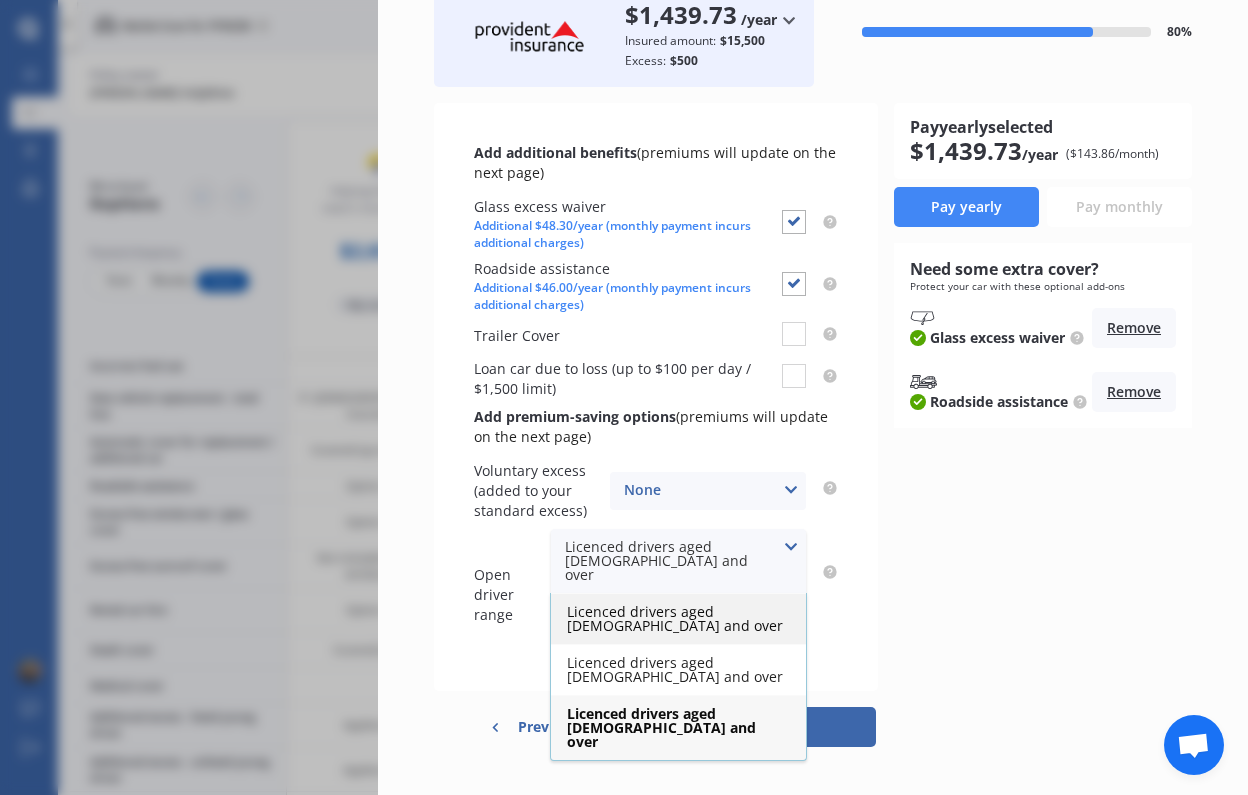 click on "Licenced drivers aged [DEMOGRAPHIC_DATA] and over" at bounding box center (675, 618) 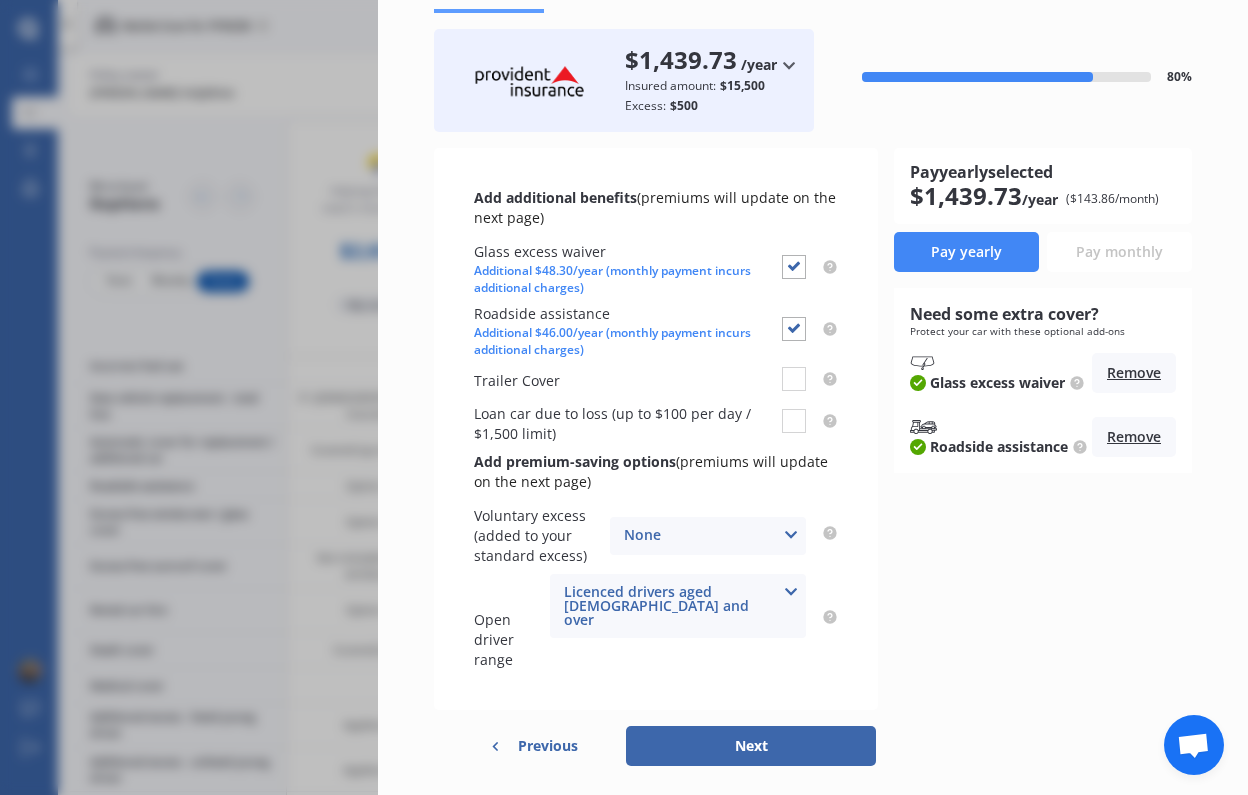 scroll, scrollTop: 89, scrollLeft: 0, axis: vertical 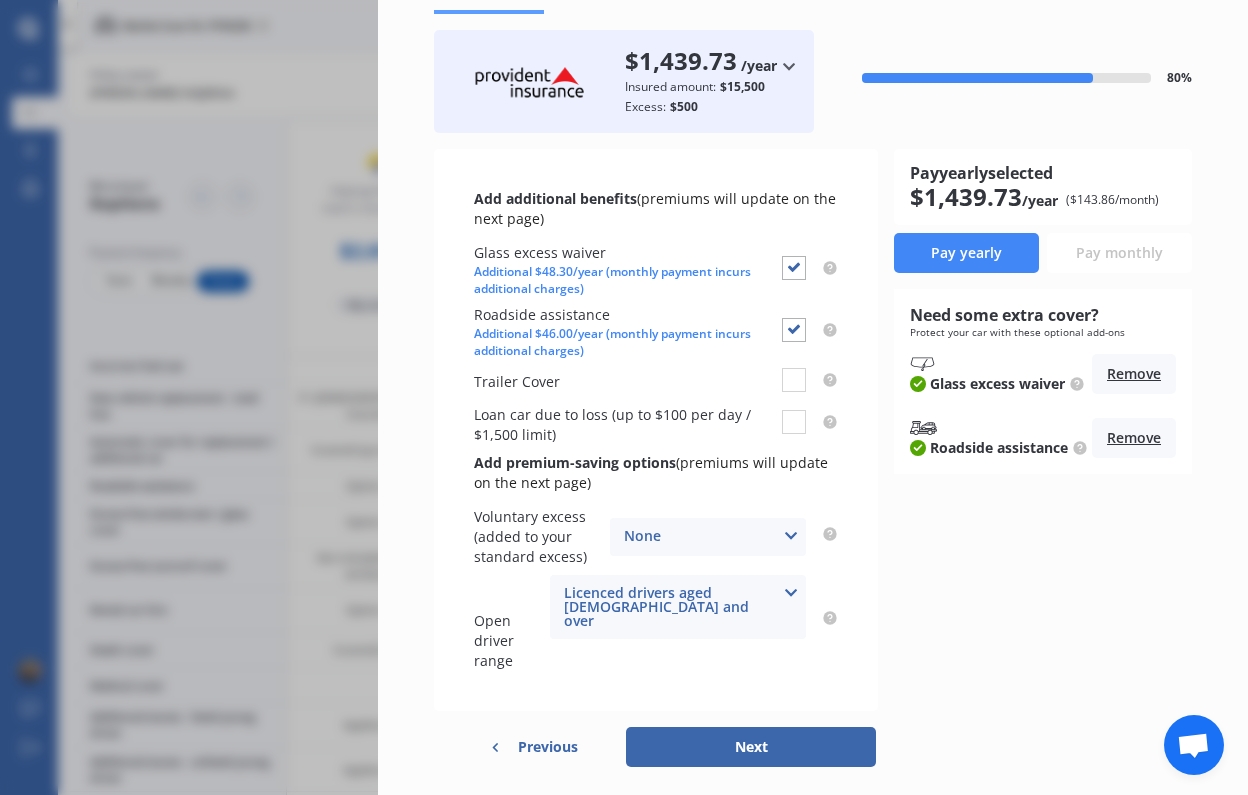 click on "Licenced drivers aged [DEMOGRAPHIC_DATA] and over" at bounding box center [670, 607] 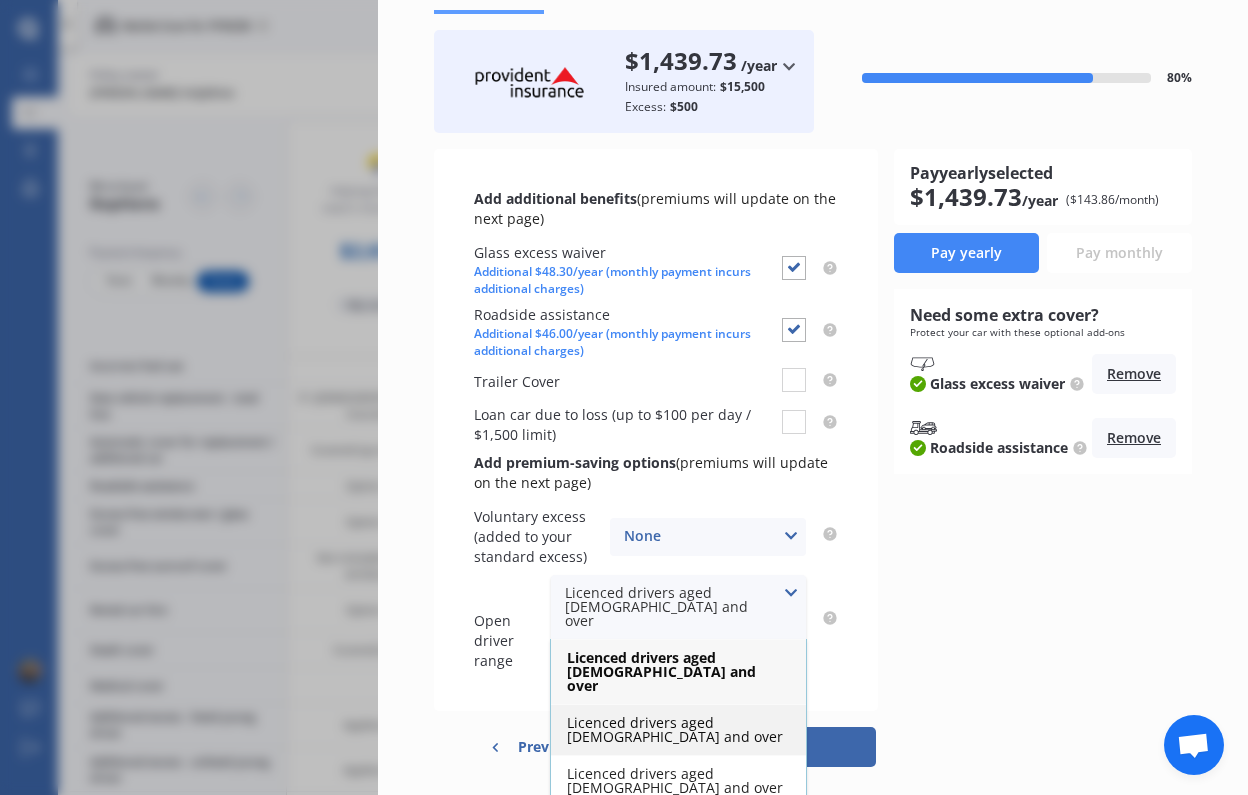 click on "Licenced drivers aged [DEMOGRAPHIC_DATA] and over" at bounding box center [675, 729] 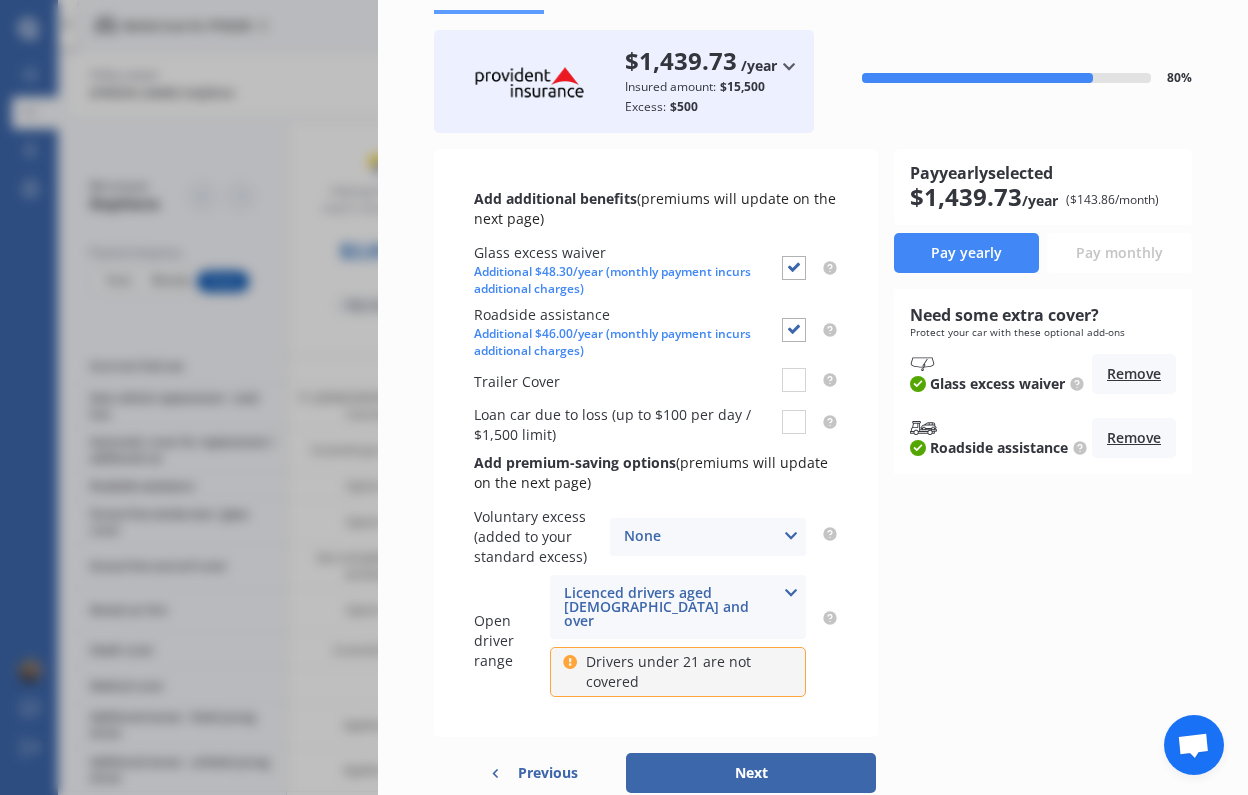 click on "Licenced drivers aged [DEMOGRAPHIC_DATA] and over" at bounding box center (670, 607) 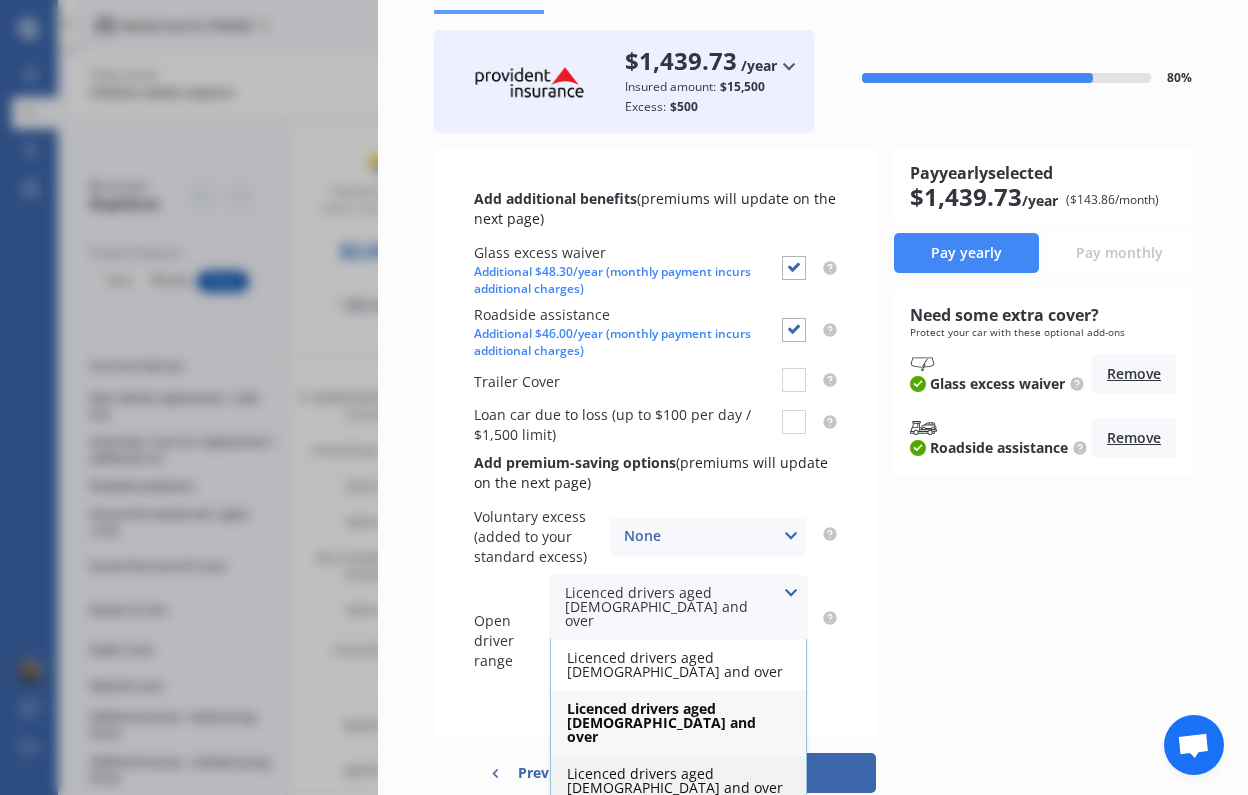 click on "Licenced drivers aged [DEMOGRAPHIC_DATA] and over" at bounding box center (675, 780) 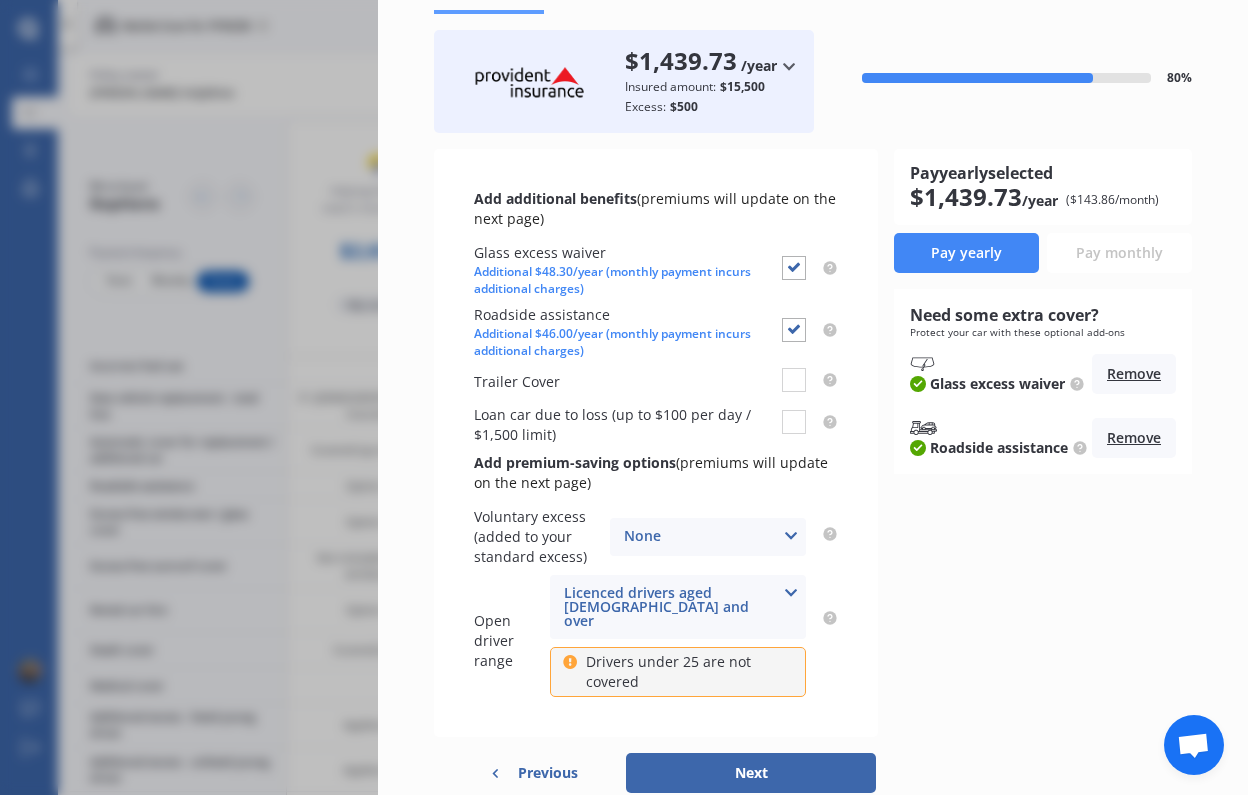 click on "Next" at bounding box center (751, 773) 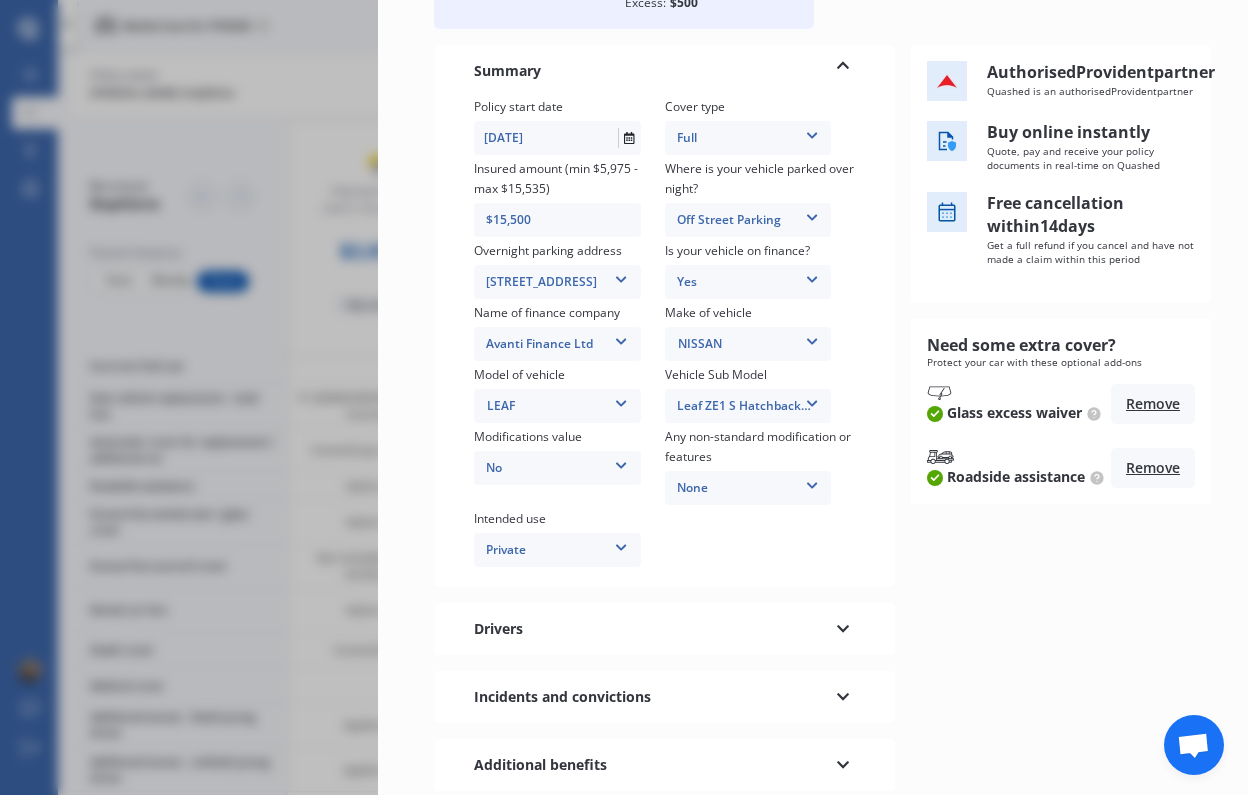 scroll, scrollTop: 198, scrollLeft: 0, axis: vertical 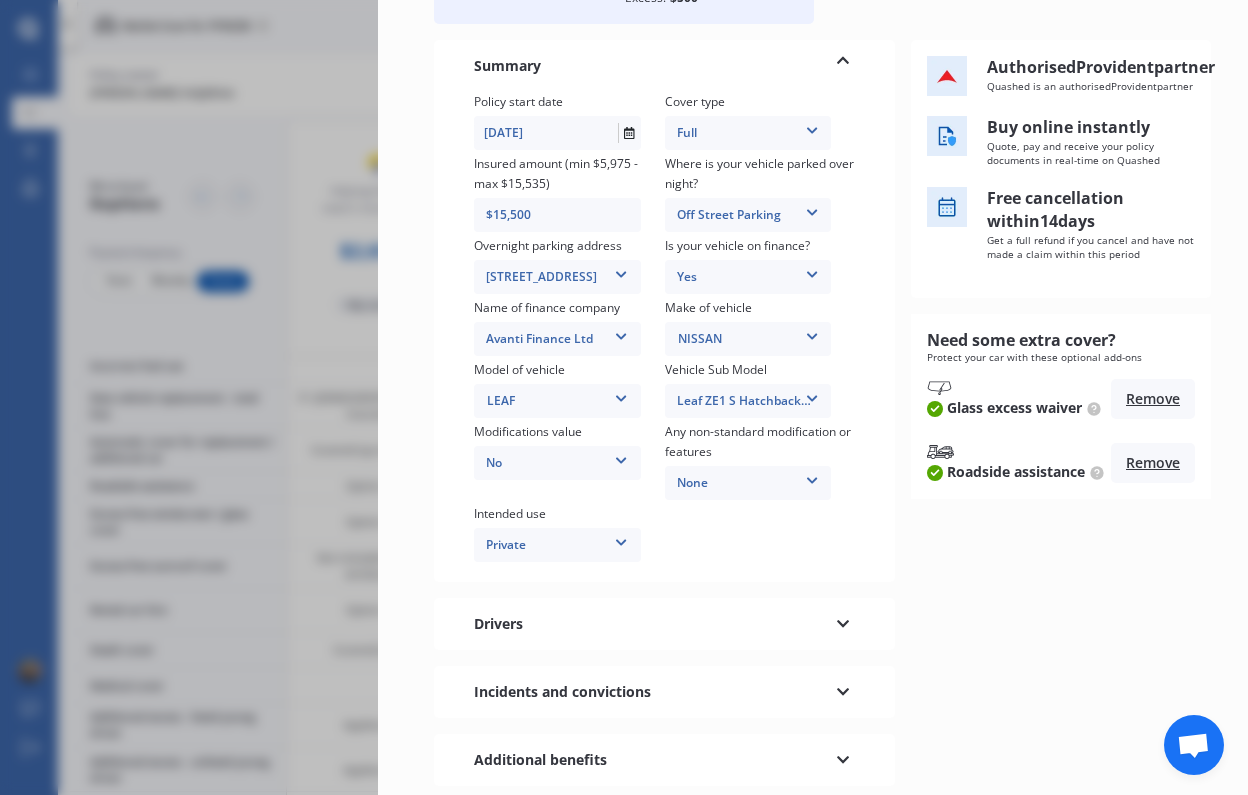 click on "Disconnect Connected Minimise Yearly Monthly $1,534.03 / yr Provident  Purchase $1,534.03 /year /year /month Insured amount: $15,500 Excess: $500 90 % Need some extra cover? Protect your car with these optional add-ons Glass excess waiver Remove Roadside assistance Remove Summary Policy start date [DATE] Cover type Full Full Insured amount (min $5,975 - max $15,535) $15,500 Where is your vehicle parked over night? Off Street Parking Garage (fully enclosed) Off Street Parking Other Overnight parking address [STREET_ADDRESS][GEOGRAPHIC_DATA][STREET_ADDRESS] Is your vehicle on finance? Yes No Yes Name of finance company Avanti Finance Ltd 24/7 Finance AA Finance Limited Acclaim Finance Active Finance Admiral Finance Advanced Securities Ltd Advantage Finance Allied Farmers Finance Ltd. Allied Nationwide Finance Ltd Allied Prime Finance Alphera Financial Services  Anza Motor Company [PERSON_NAME] Cars  ASB Bank ASL Finance Auckland Finance Audi Finance Auto Funds Limited LoanCo" at bounding box center [813, 397] 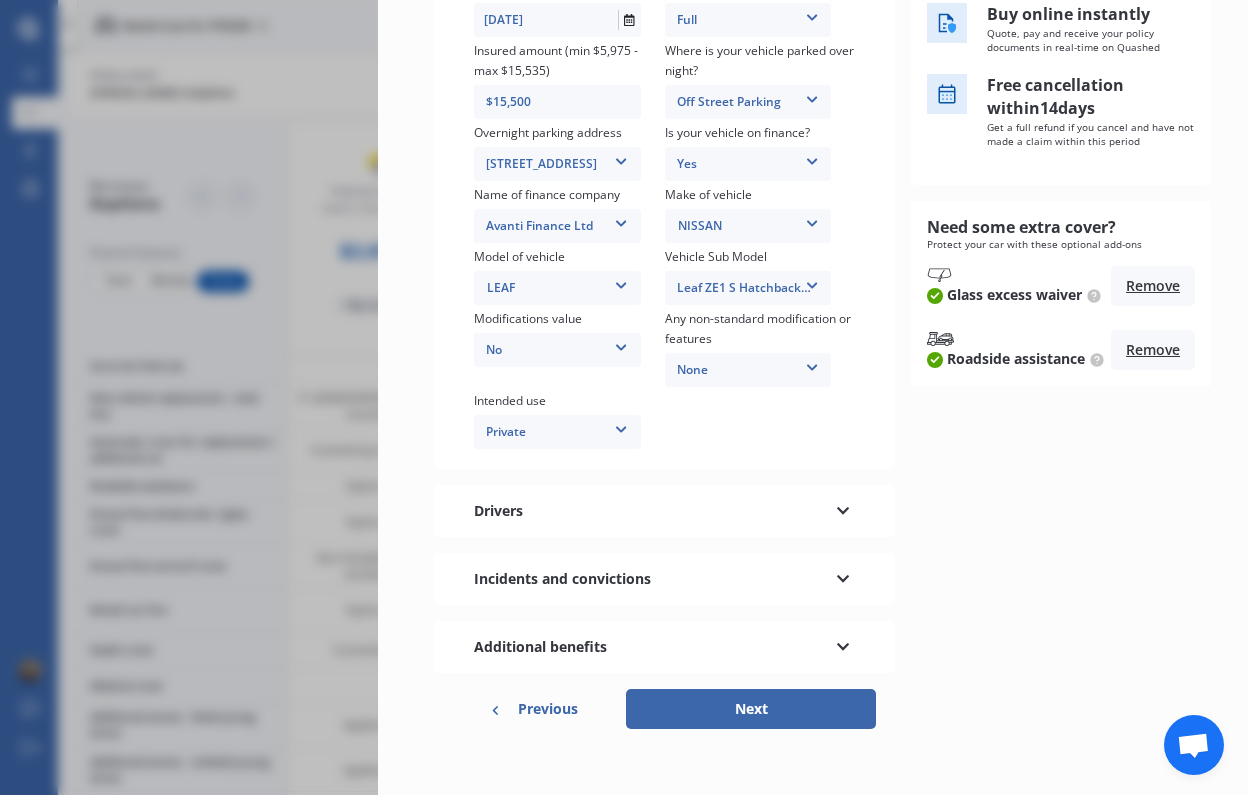 scroll, scrollTop: 309, scrollLeft: 0, axis: vertical 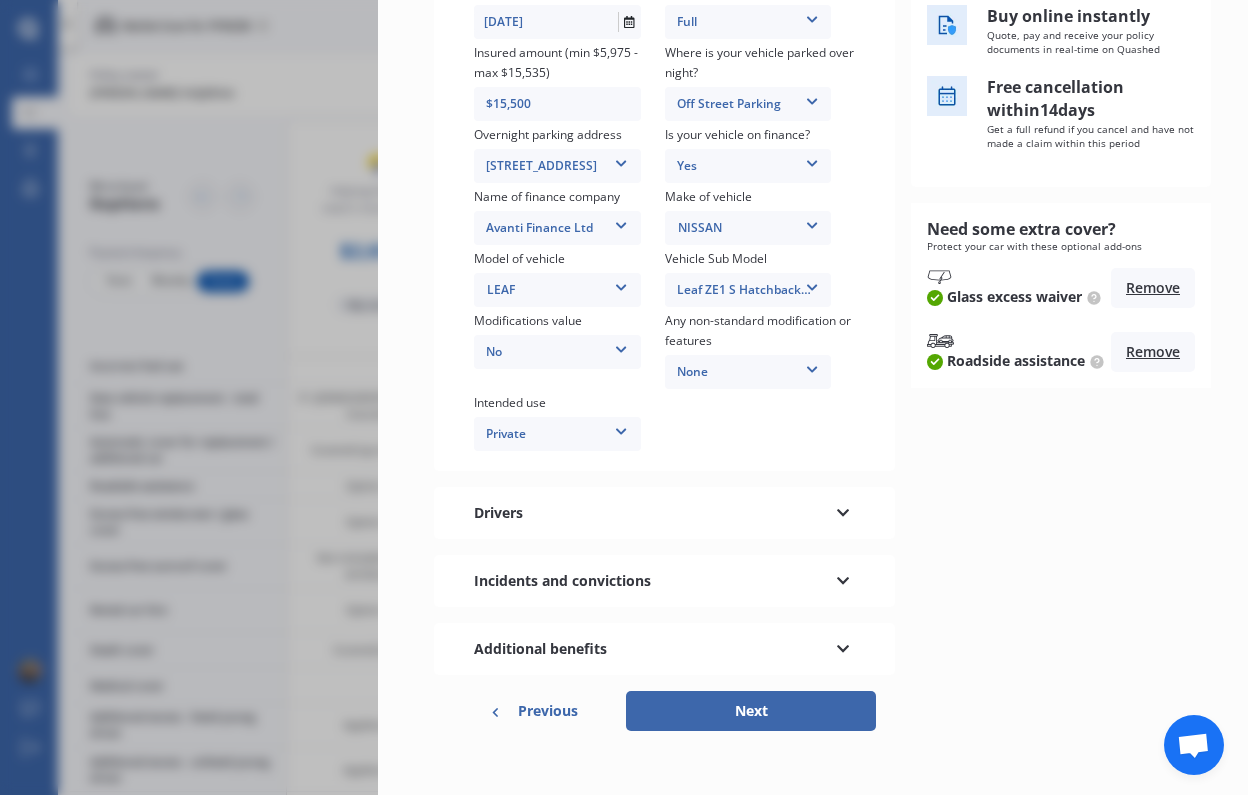 click on "Additional benefits" at bounding box center [664, 649] 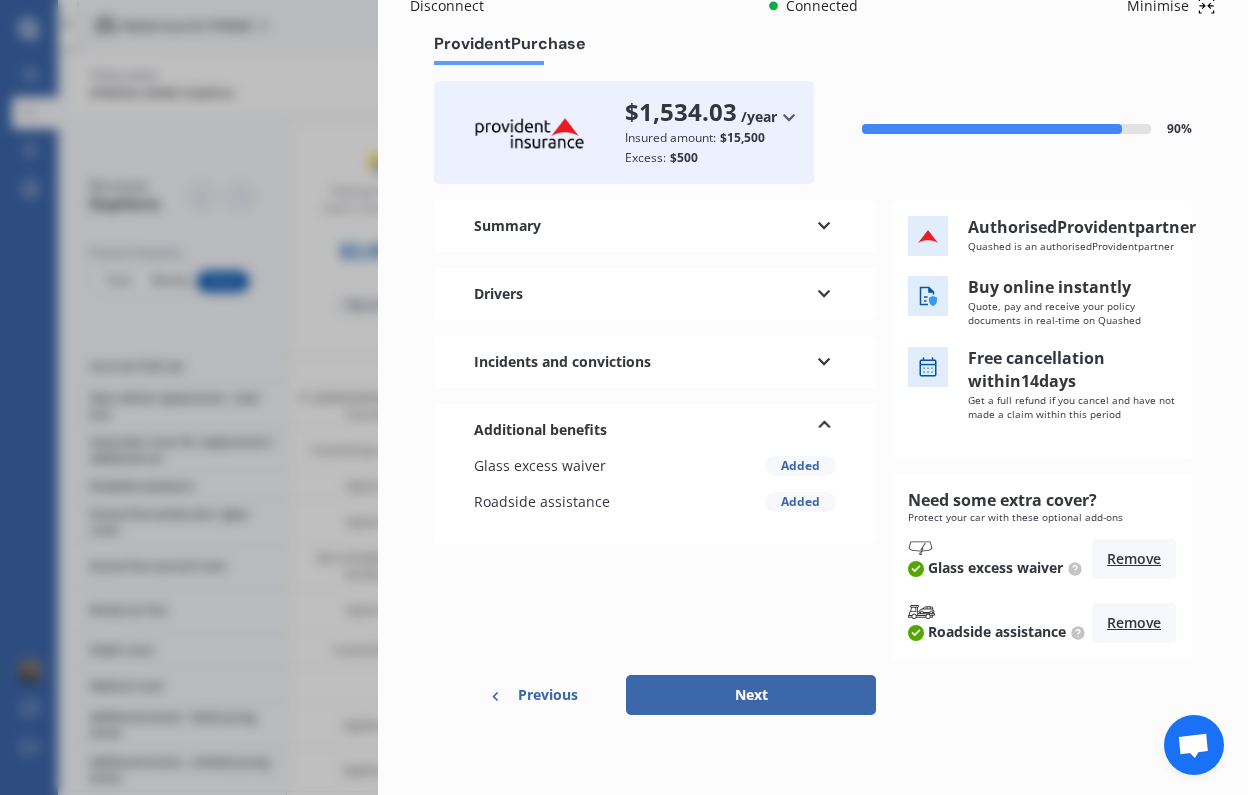 scroll, scrollTop: 47, scrollLeft: 0, axis: vertical 